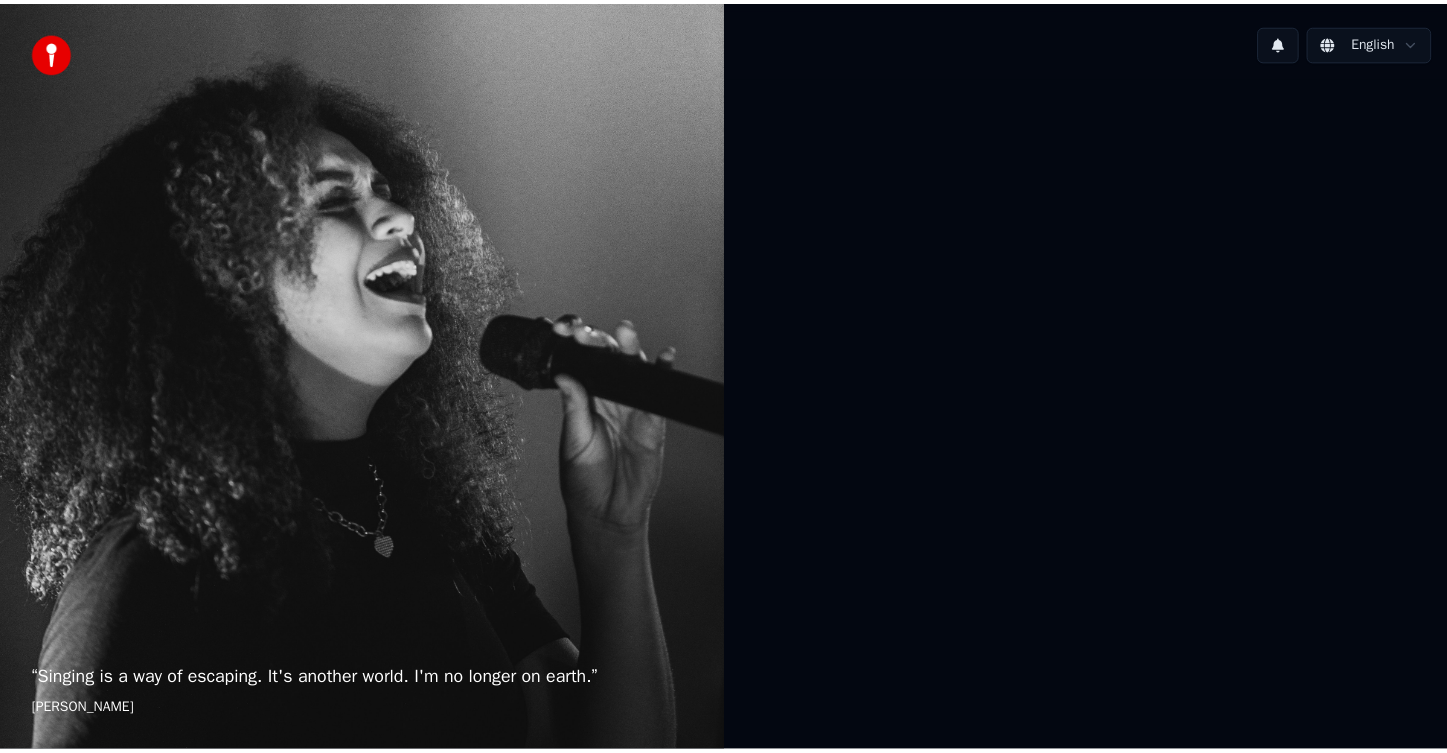 scroll, scrollTop: 0, scrollLeft: 0, axis: both 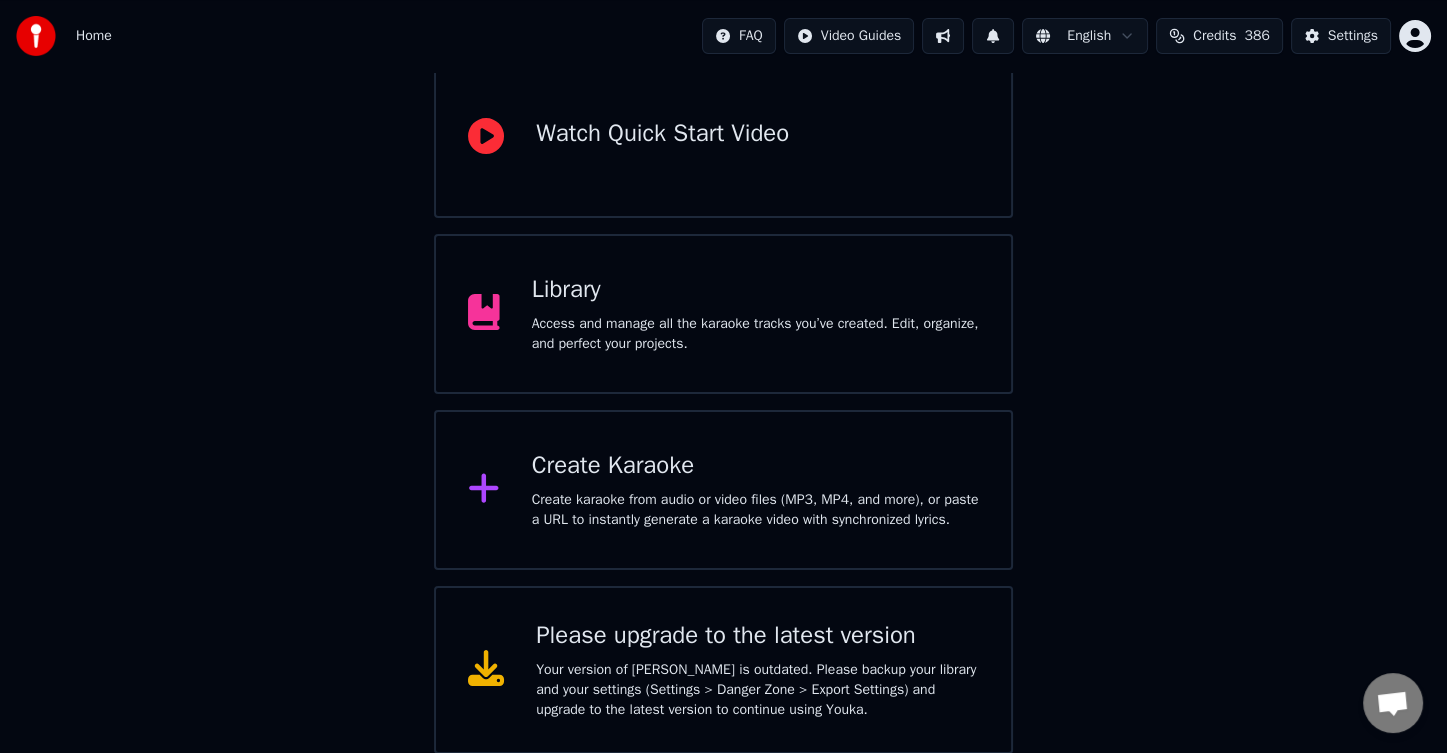 click on "Library Access and manage all the karaoke tracks you’ve created. Edit, organize, and perfect your projects." at bounding box center (723, 314) 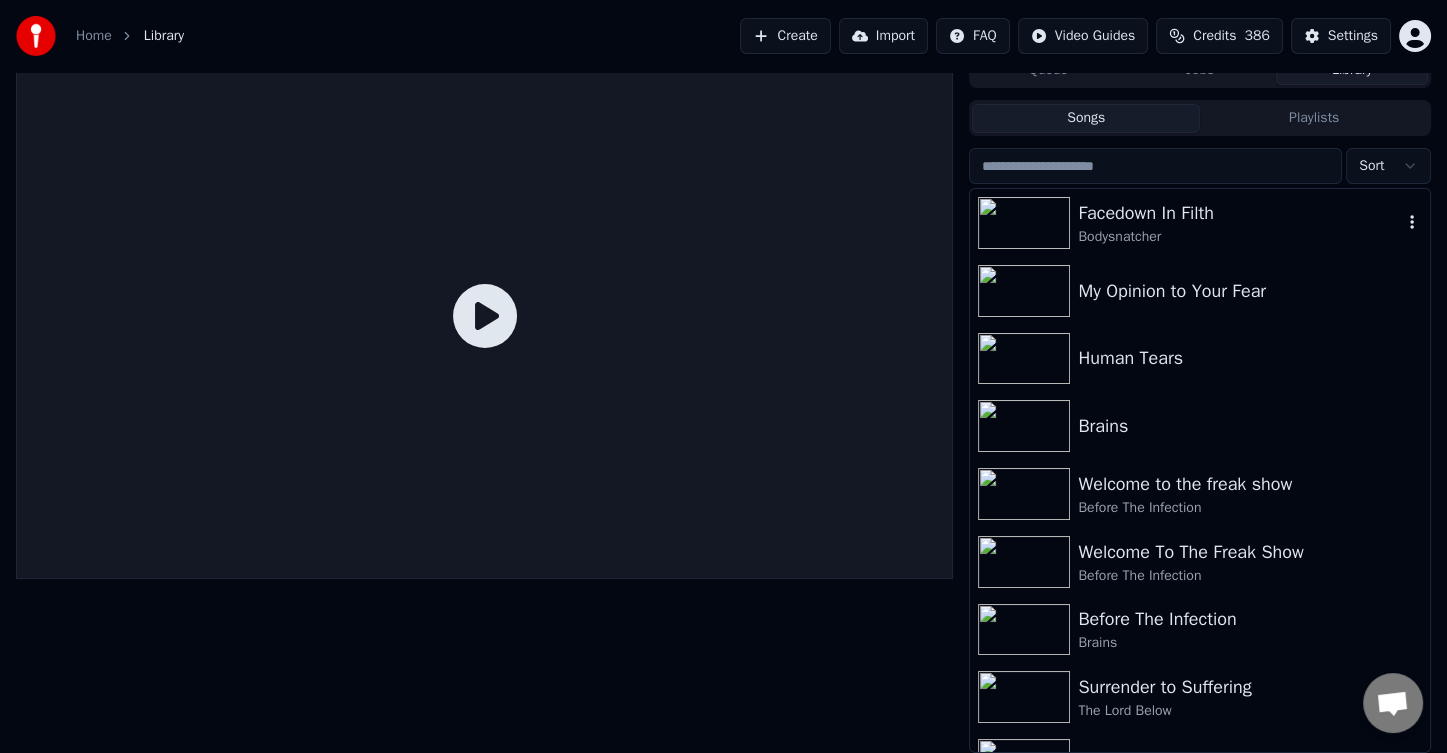 click on "Bodysnatcher" at bounding box center (1240, 237) 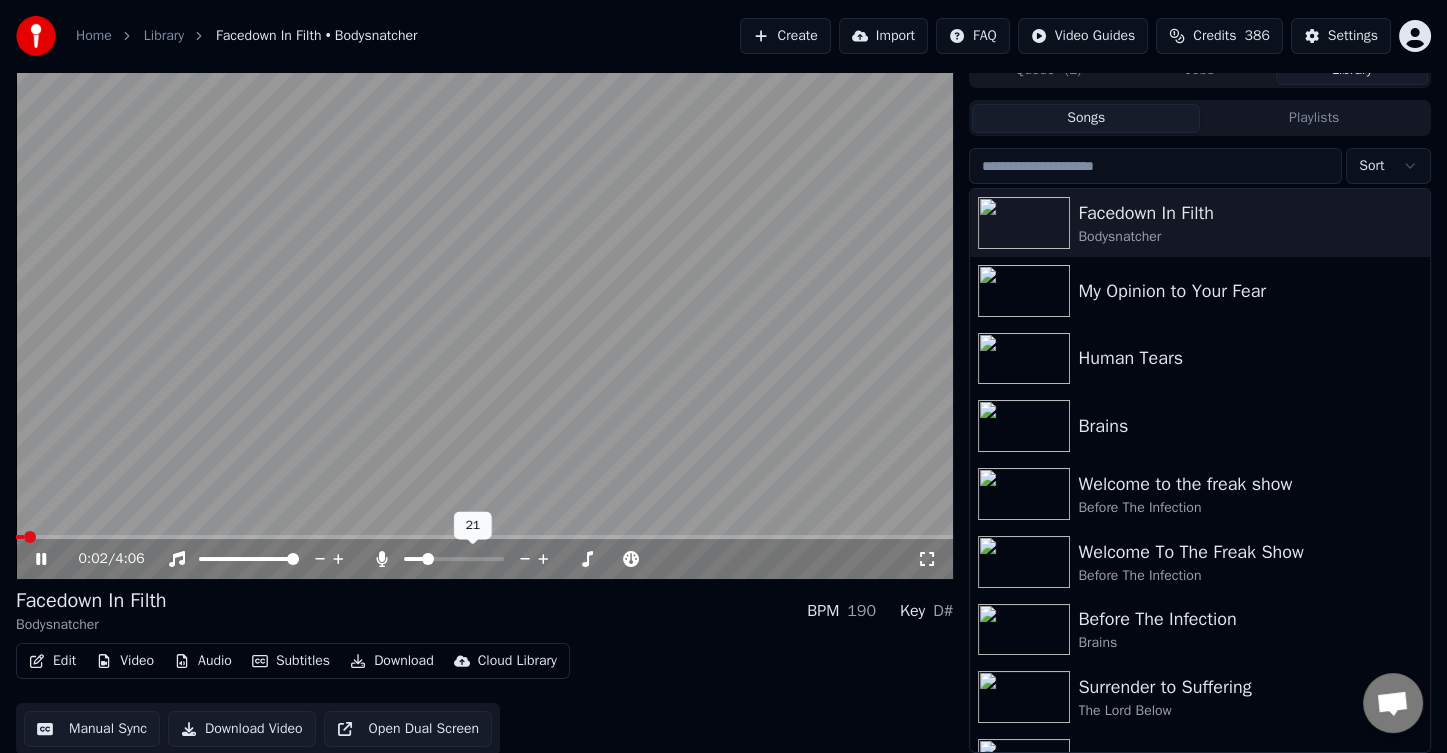 click at bounding box center [428, 559] 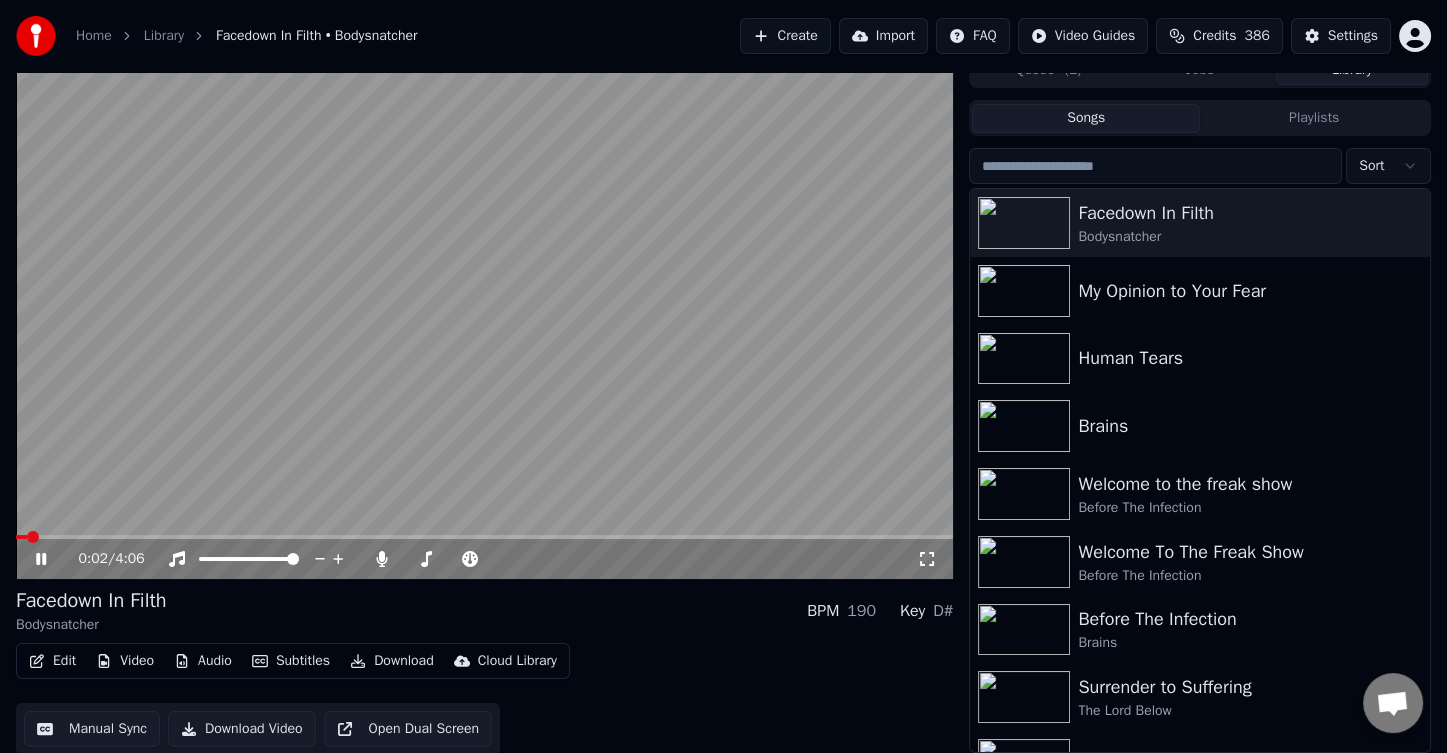 click on "Subtitles" at bounding box center (291, 661) 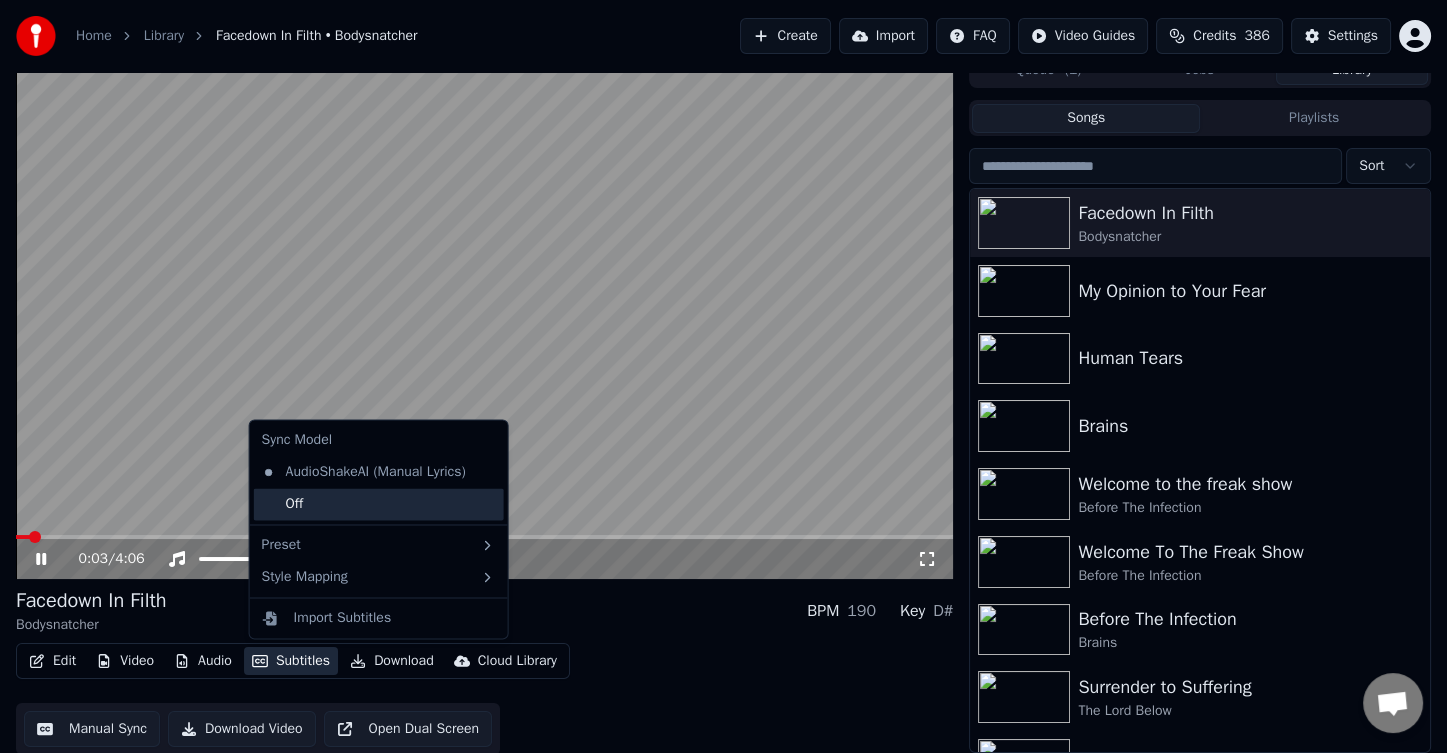 click on "Off" at bounding box center [379, 504] 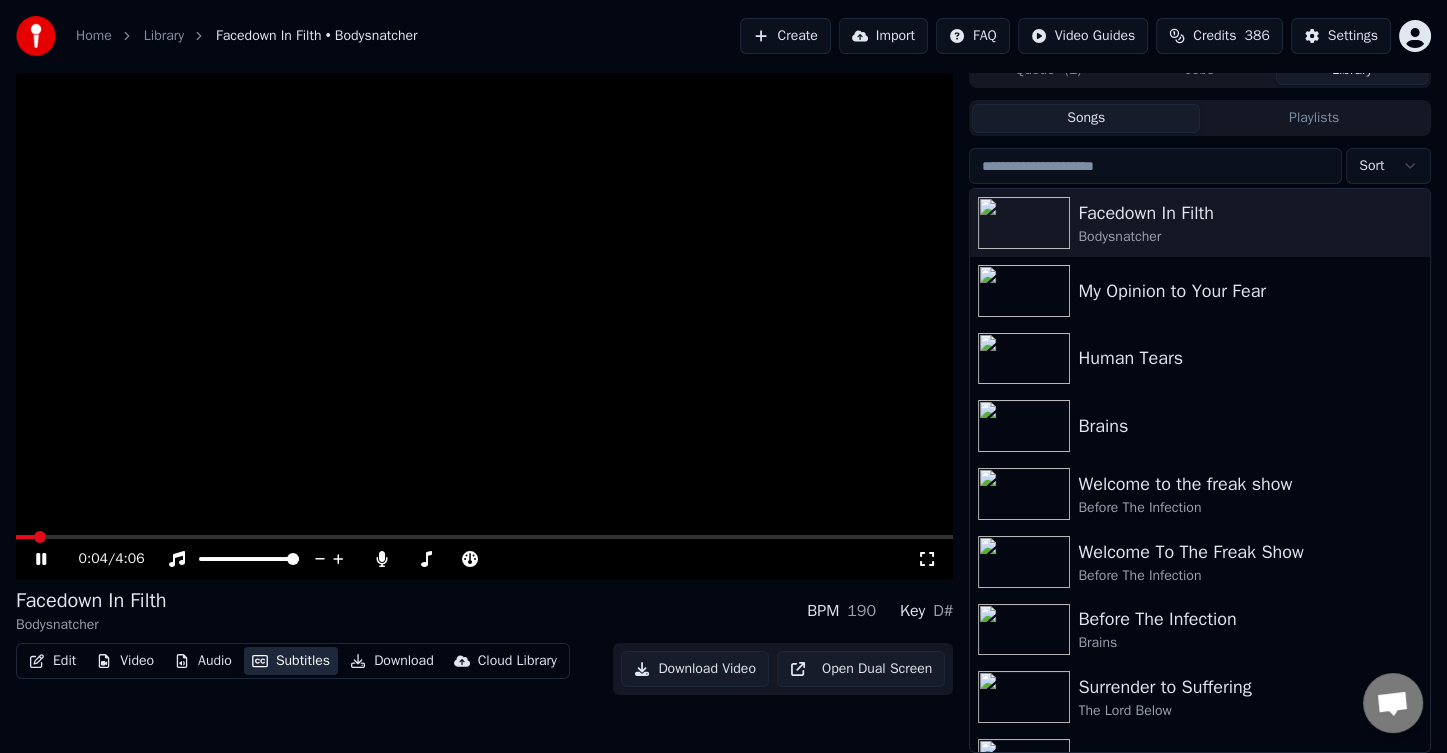 type 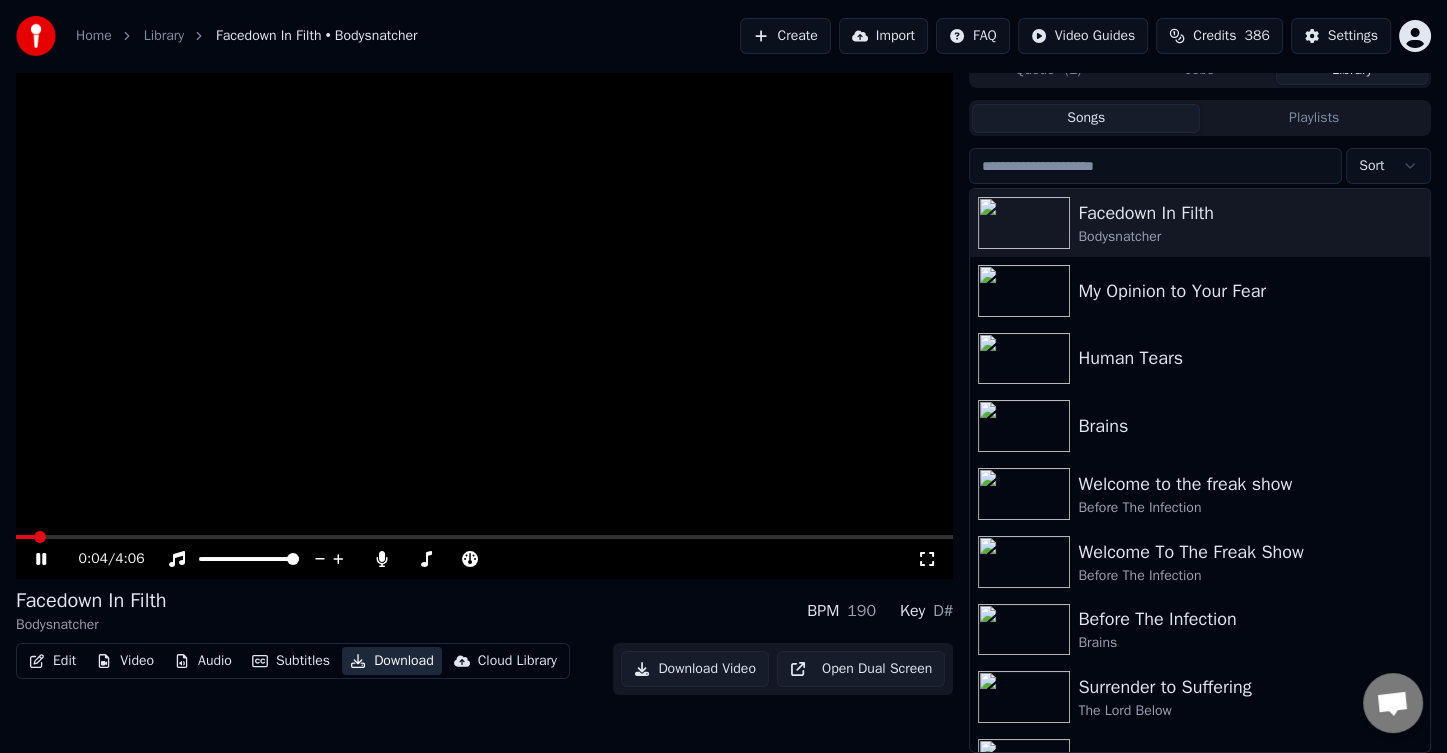 type 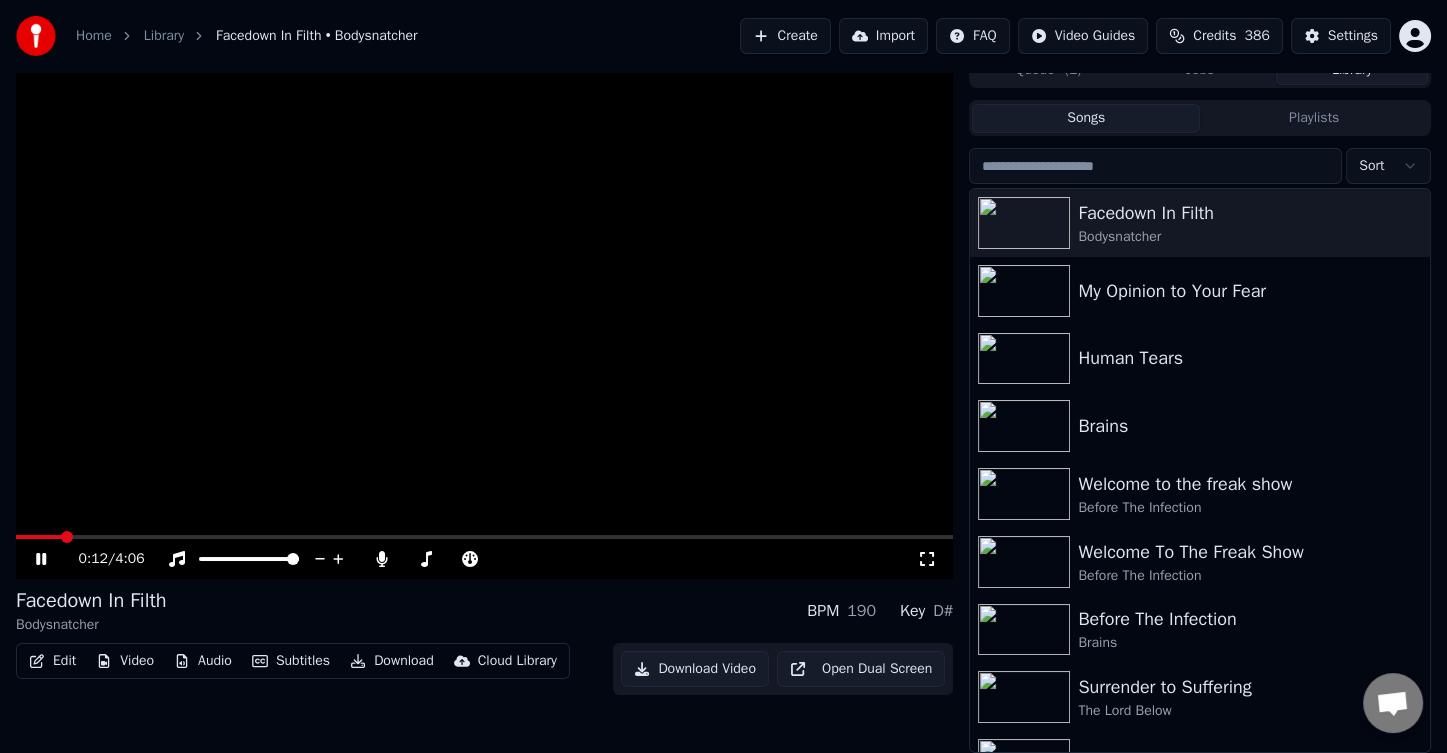 click on "Subtitles" at bounding box center (291, 661) 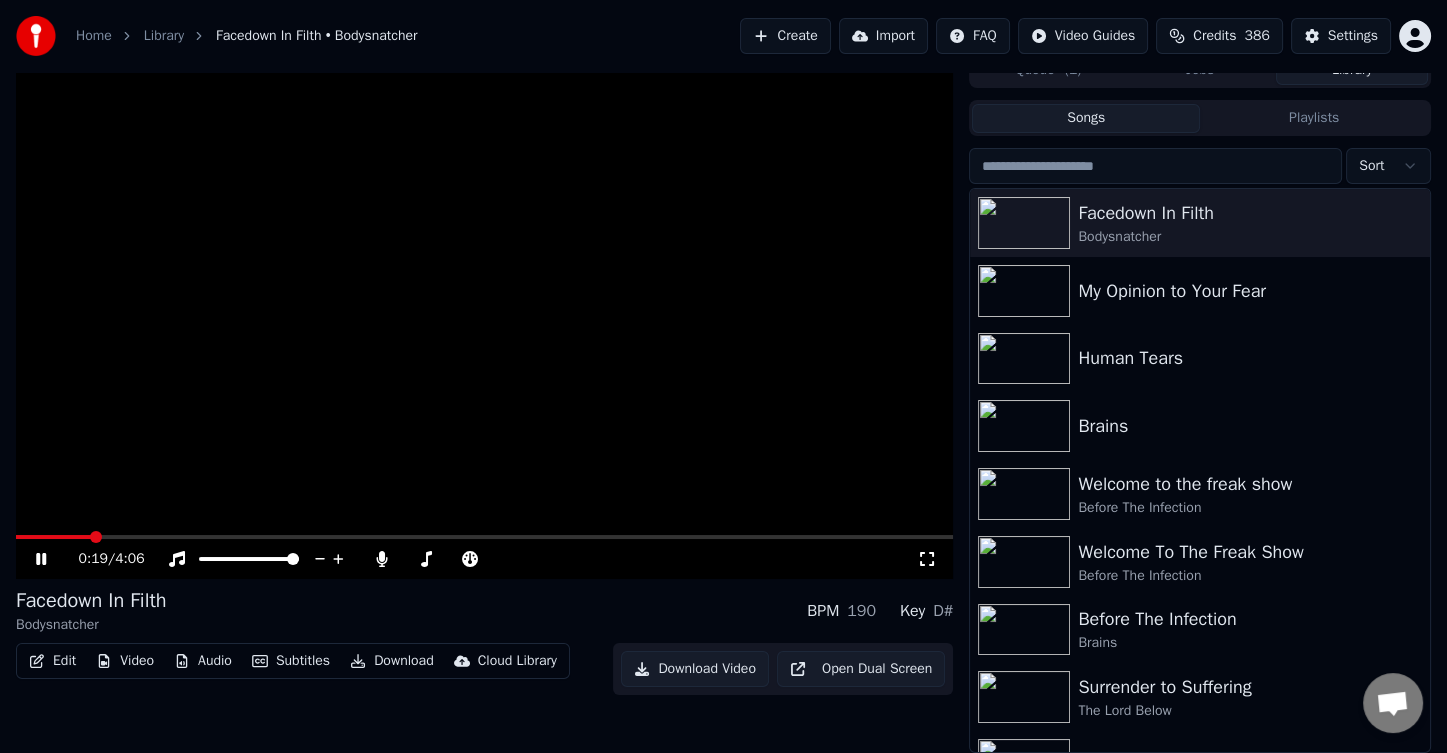 click on "Edit Video Audio Subtitles Download Cloud Library Download Video Open Dual Screen" at bounding box center [484, 669] 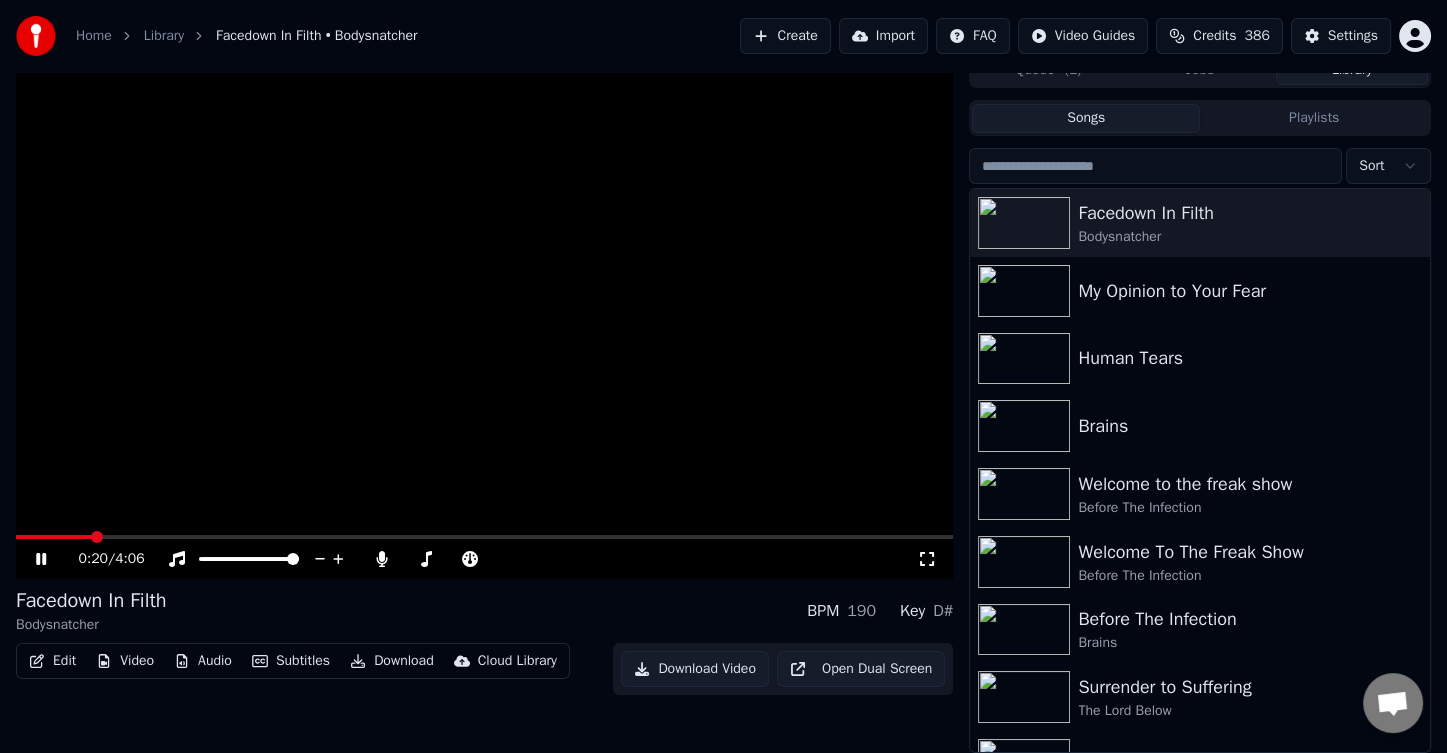 click on "Facedown In Filth Bodysnatcher BPM 190 Key D#" at bounding box center [484, 611] 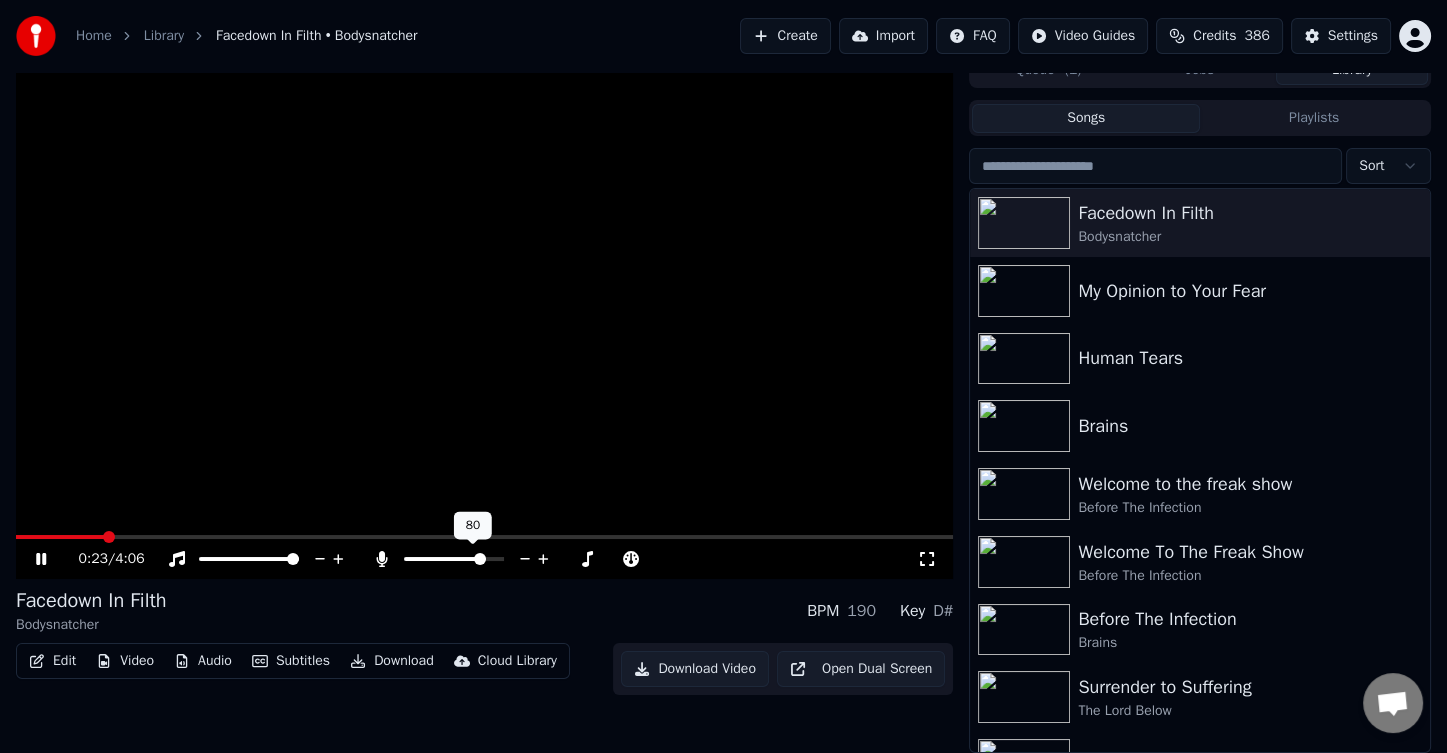 click at bounding box center [480, 559] 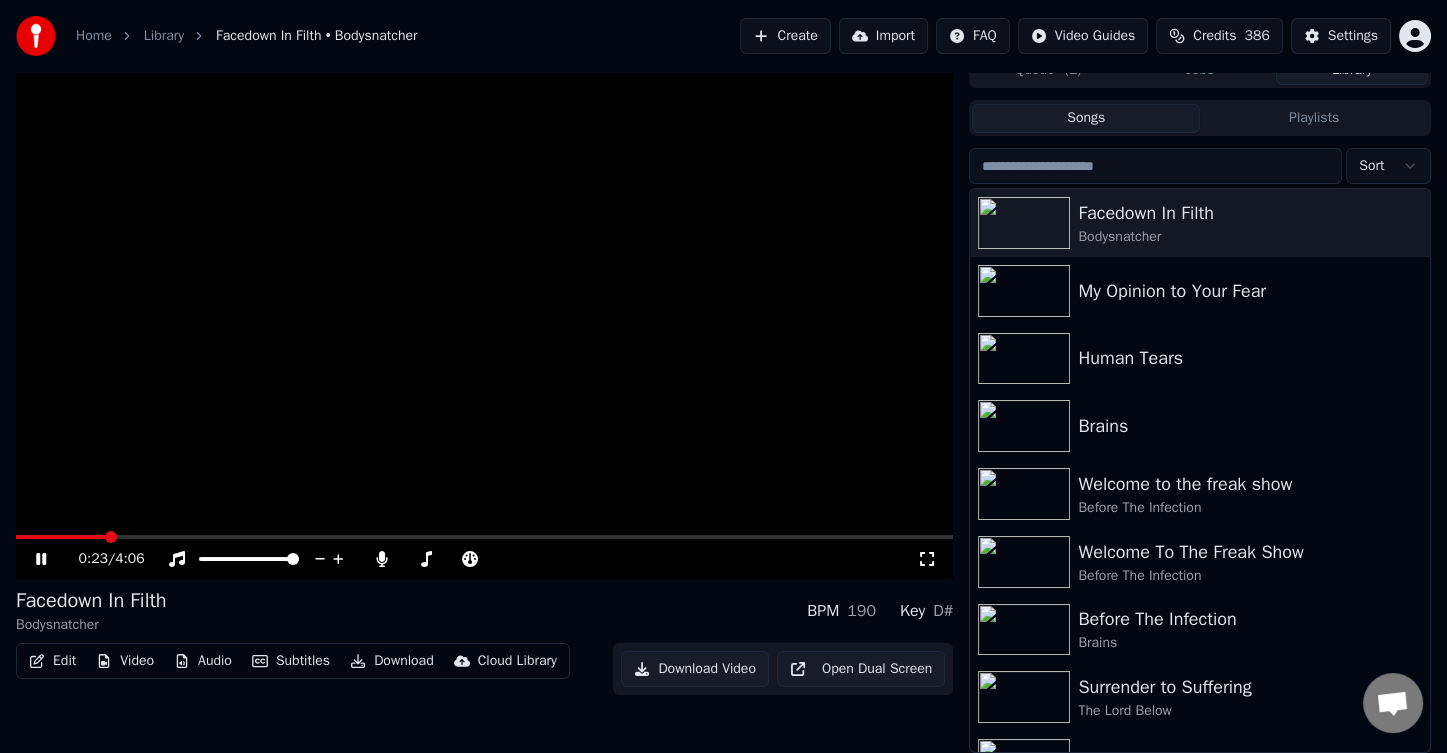 click on "Facedown In Filth Bodysnatcher BPM 190 Key D#" at bounding box center [484, 611] 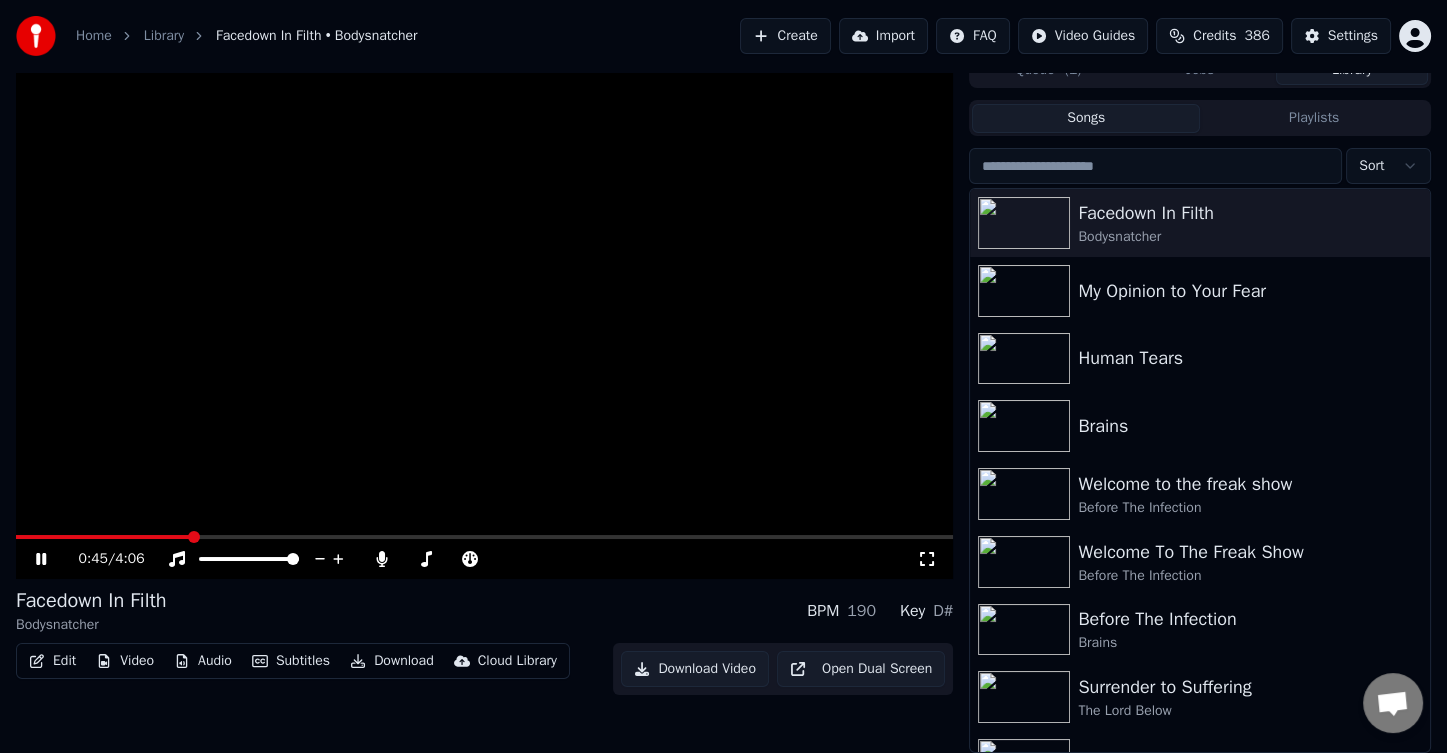 click on "Facedown In Filth Bodysnatcher BPM 190 Key D#" at bounding box center (484, 611) 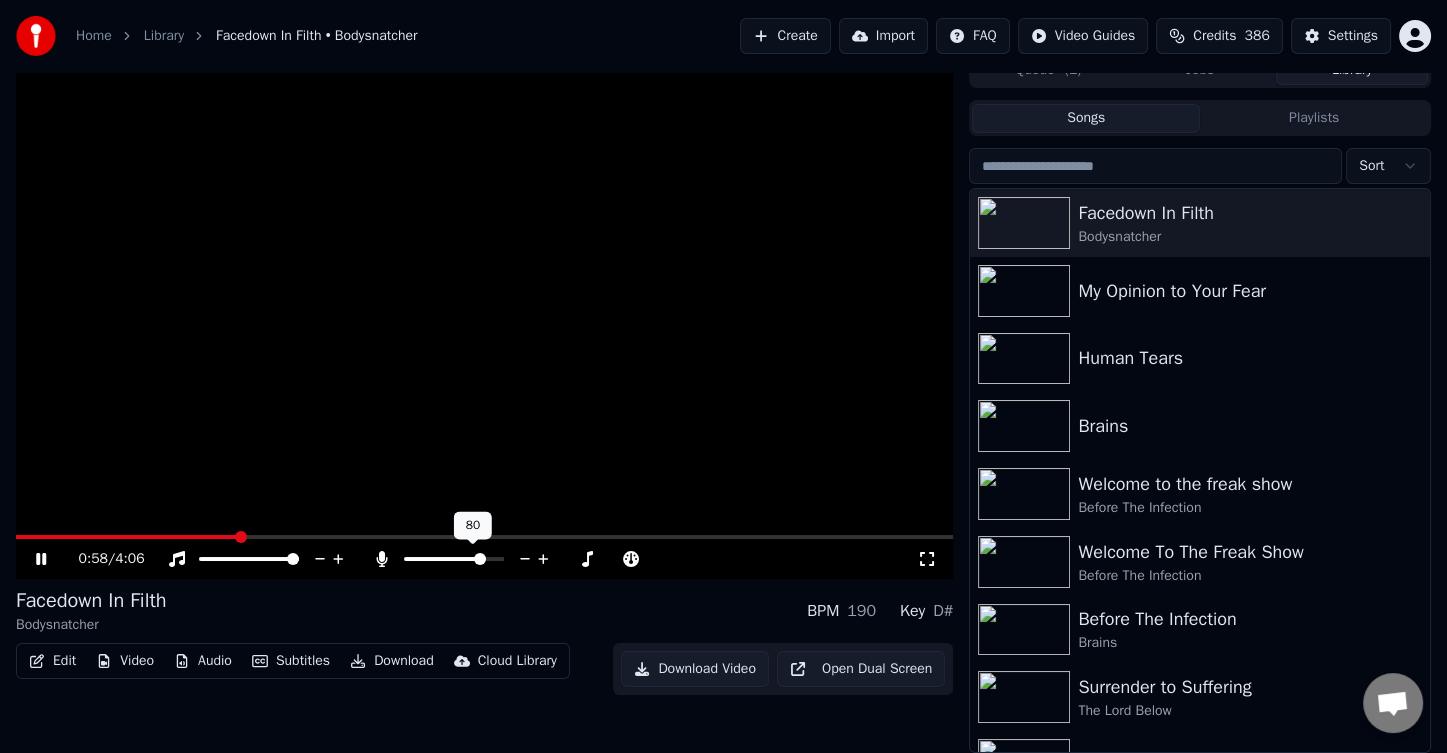 click 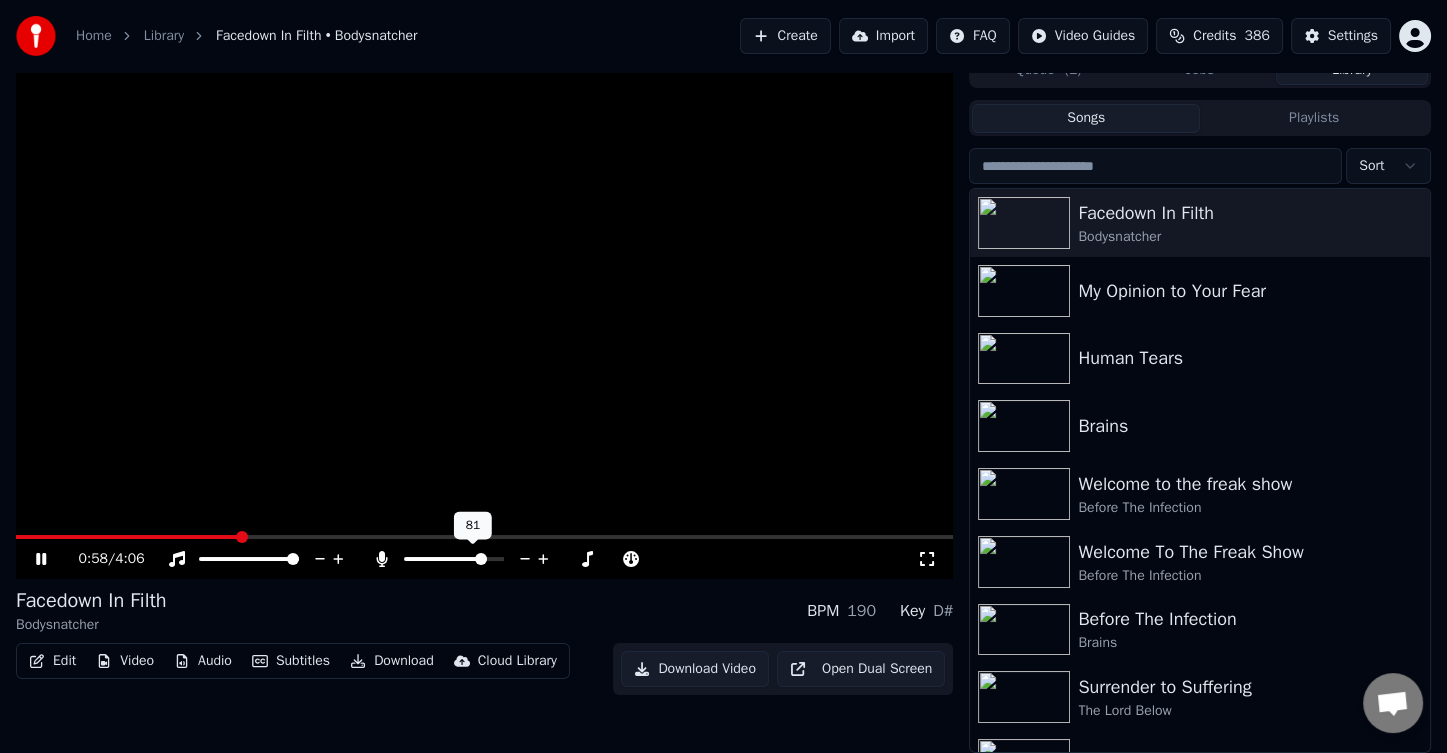 click 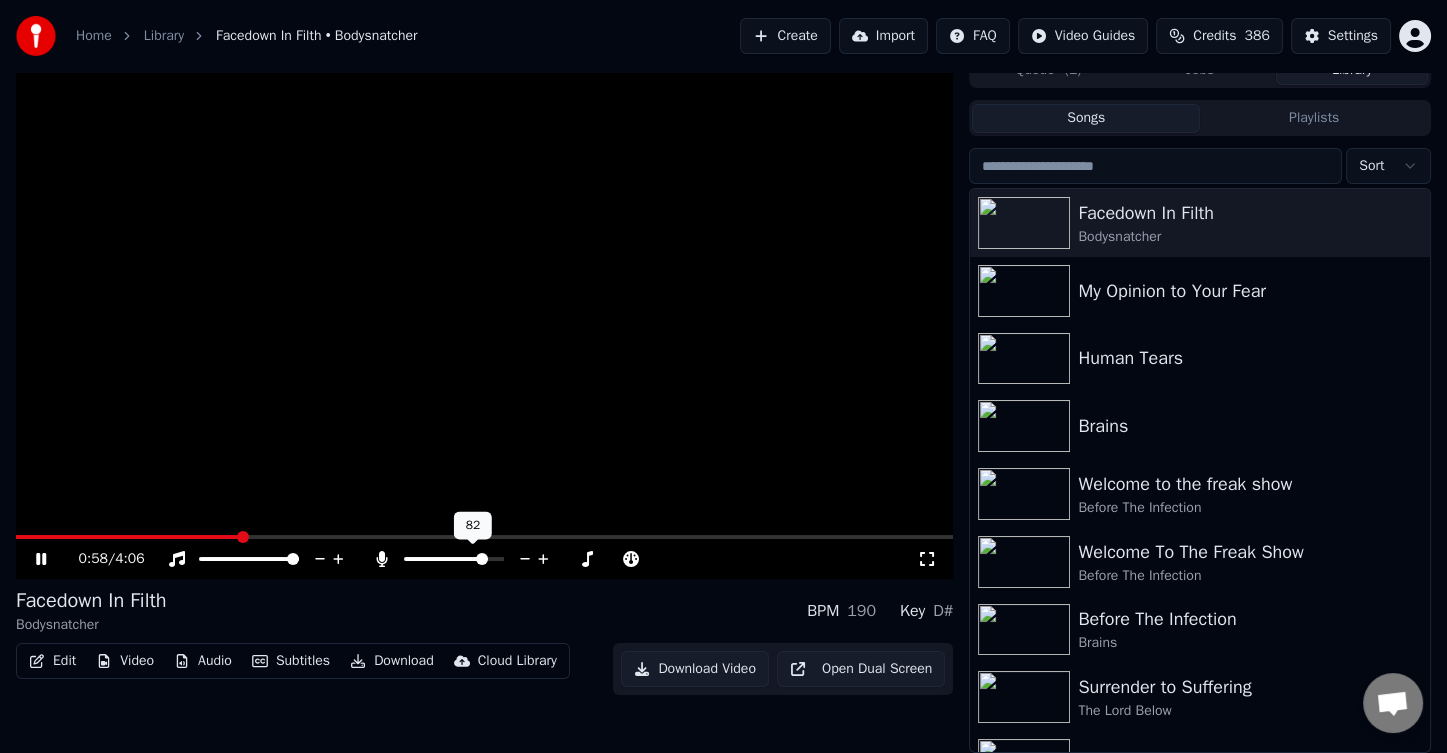 click 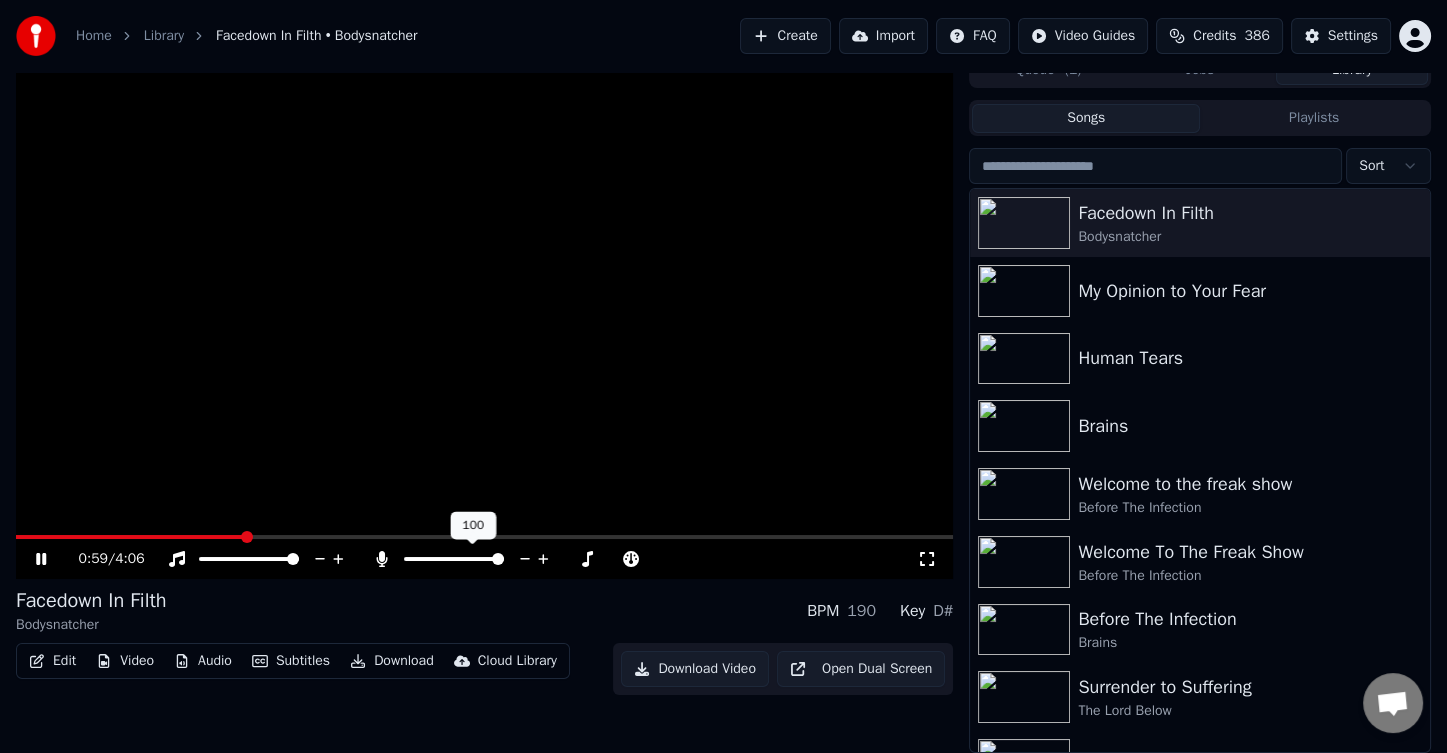 click at bounding box center [498, 559] 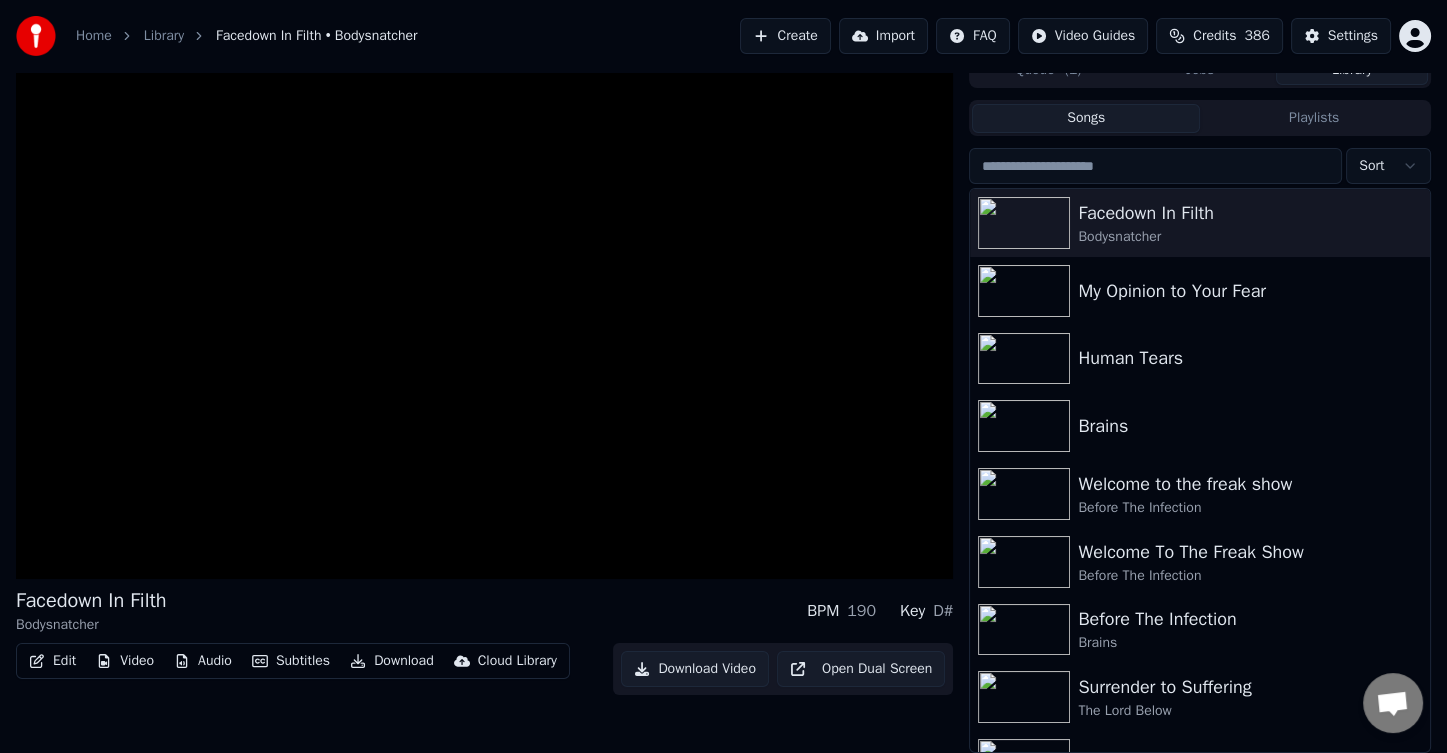 click on "Download" at bounding box center [392, 661] 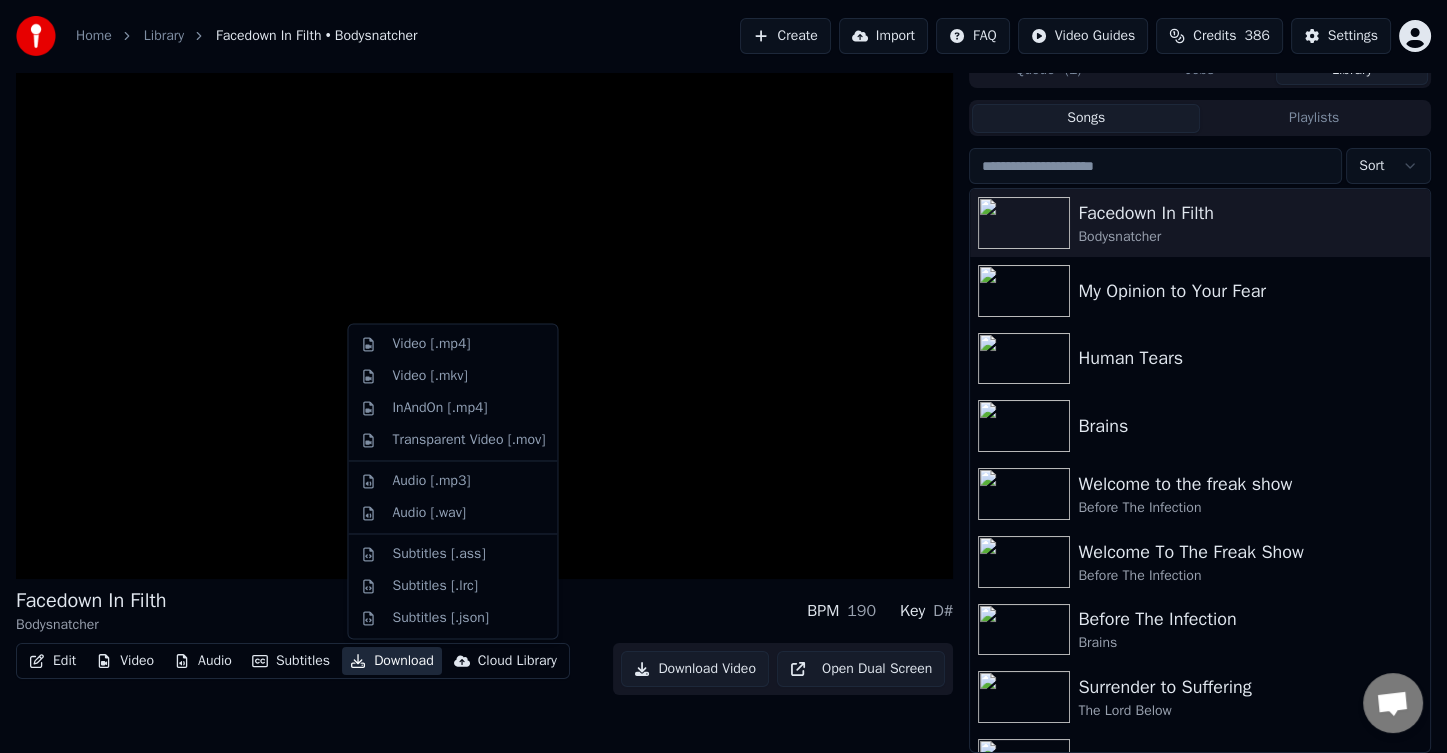 click on "Facedown In Filth Bodysnatcher BPM 190 Key D#" at bounding box center (484, 611) 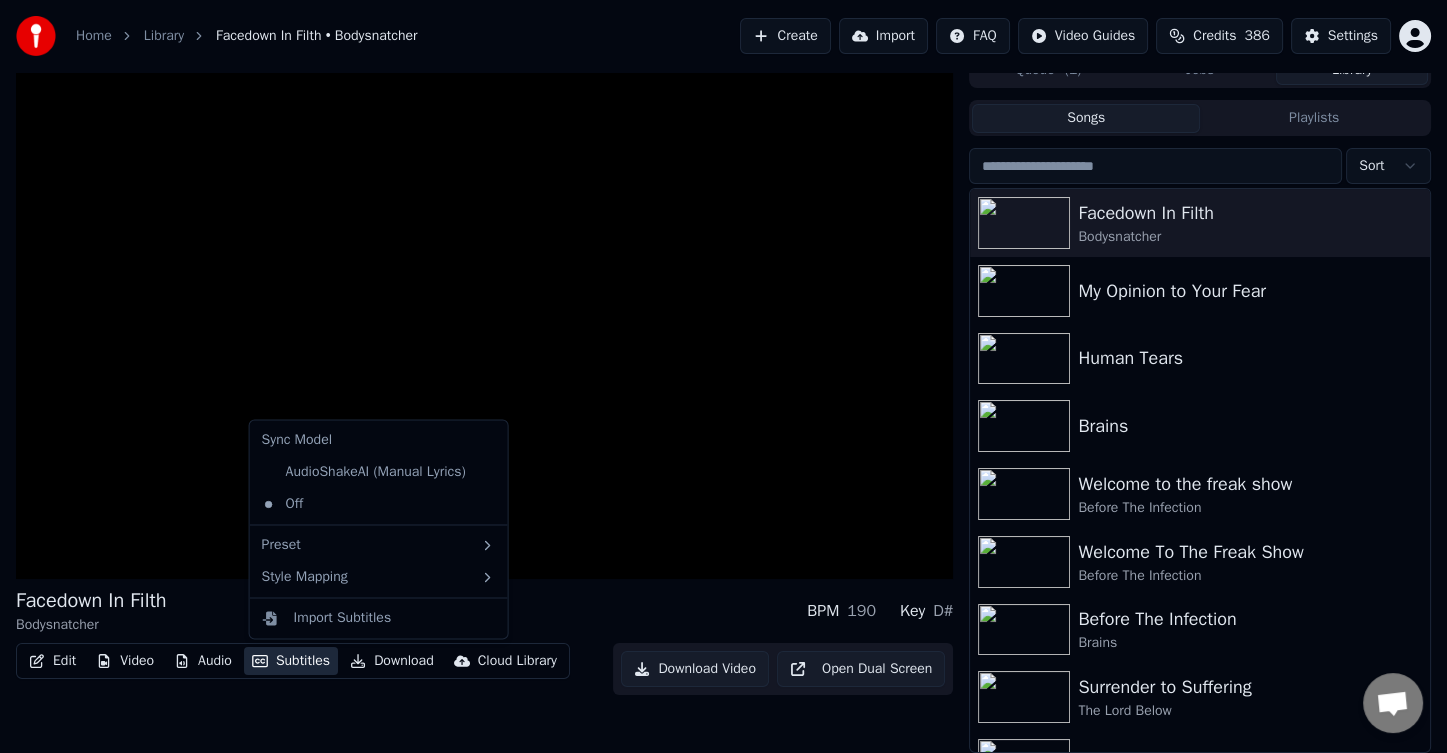 click on "Subtitles" at bounding box center (291, 661) 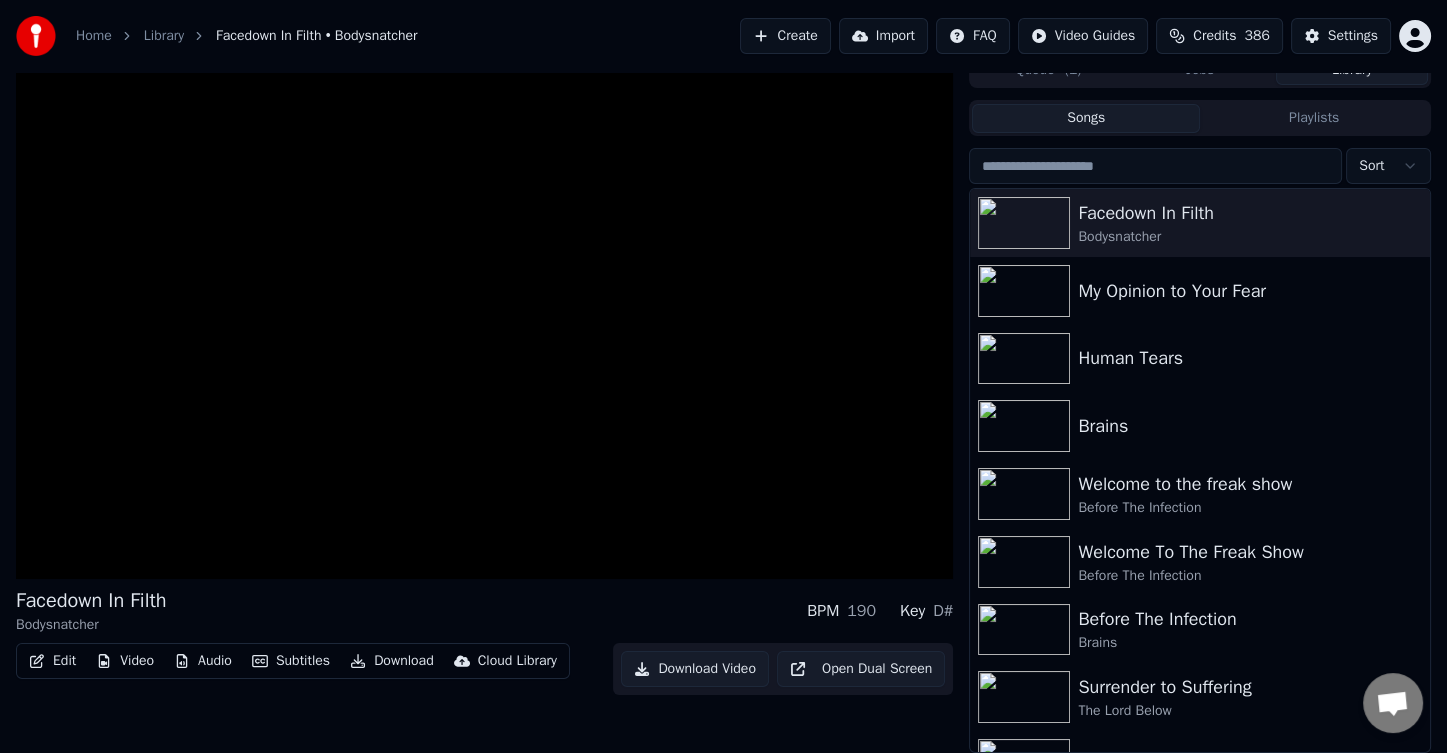 click on "Facedown In Filth Bodysnatcher BPM 190 Key D#" at bounding box center (484, 611) 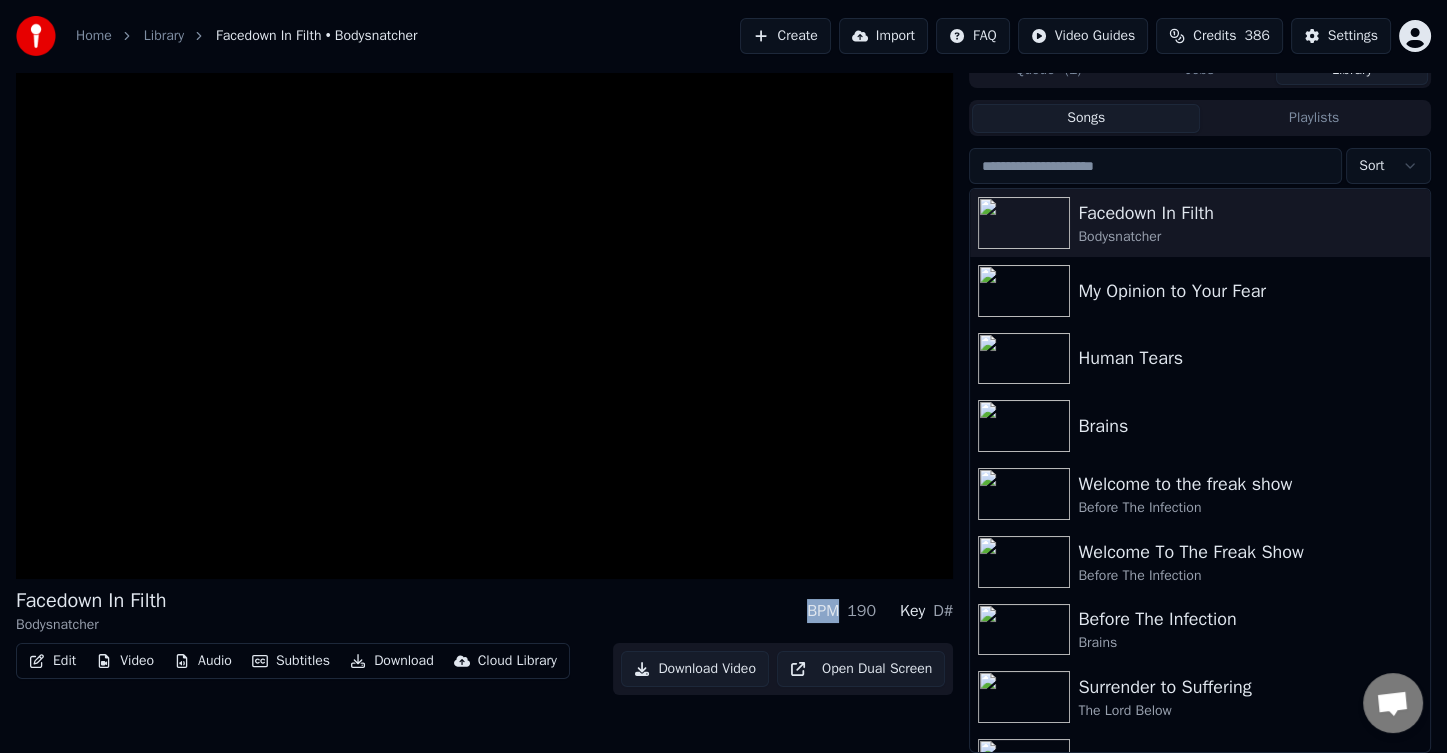 click on "Facedown In Filth Bodysnatcher BPM 190 Key D#" at bounding box center [484, 611] 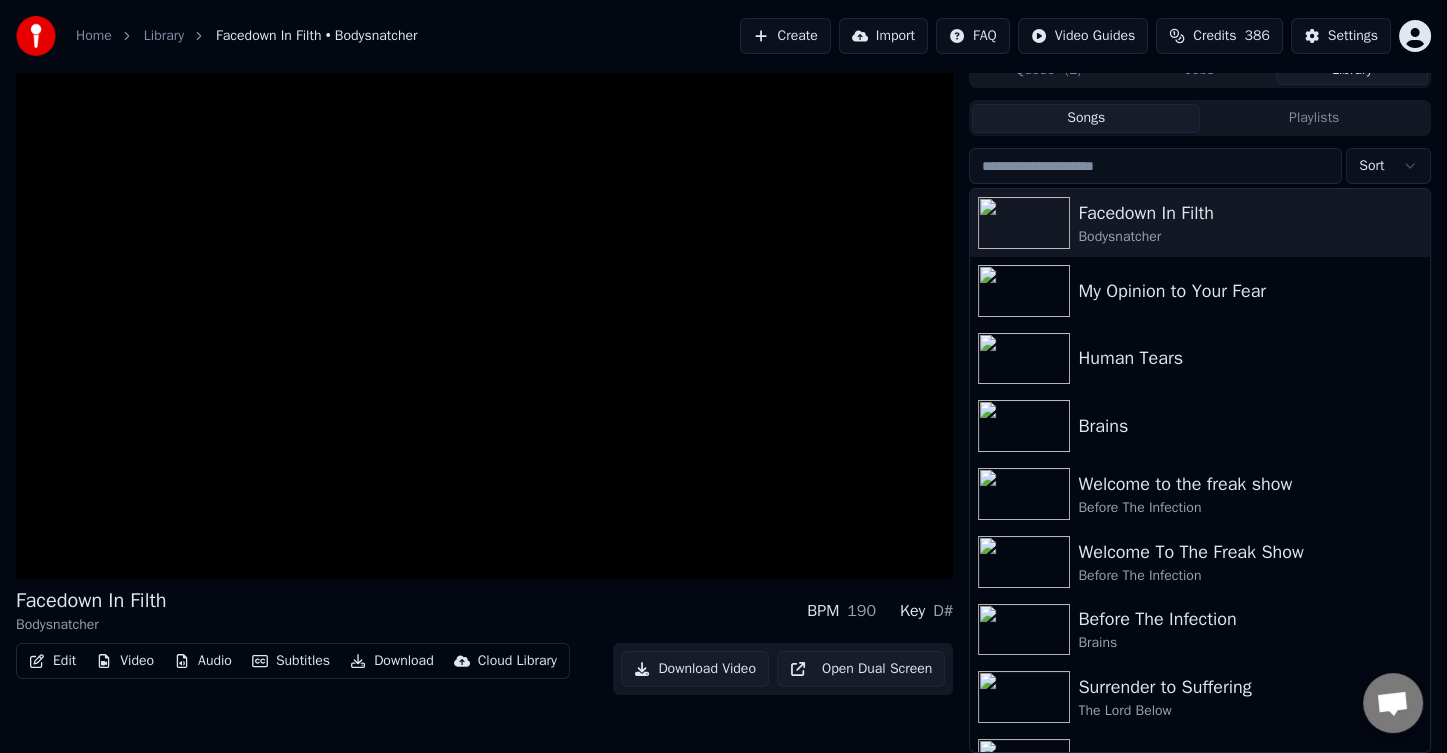 click on "Facedown In Filth Bodysnatcher BPM 190 Key D#" at bounding box center [484, 611] 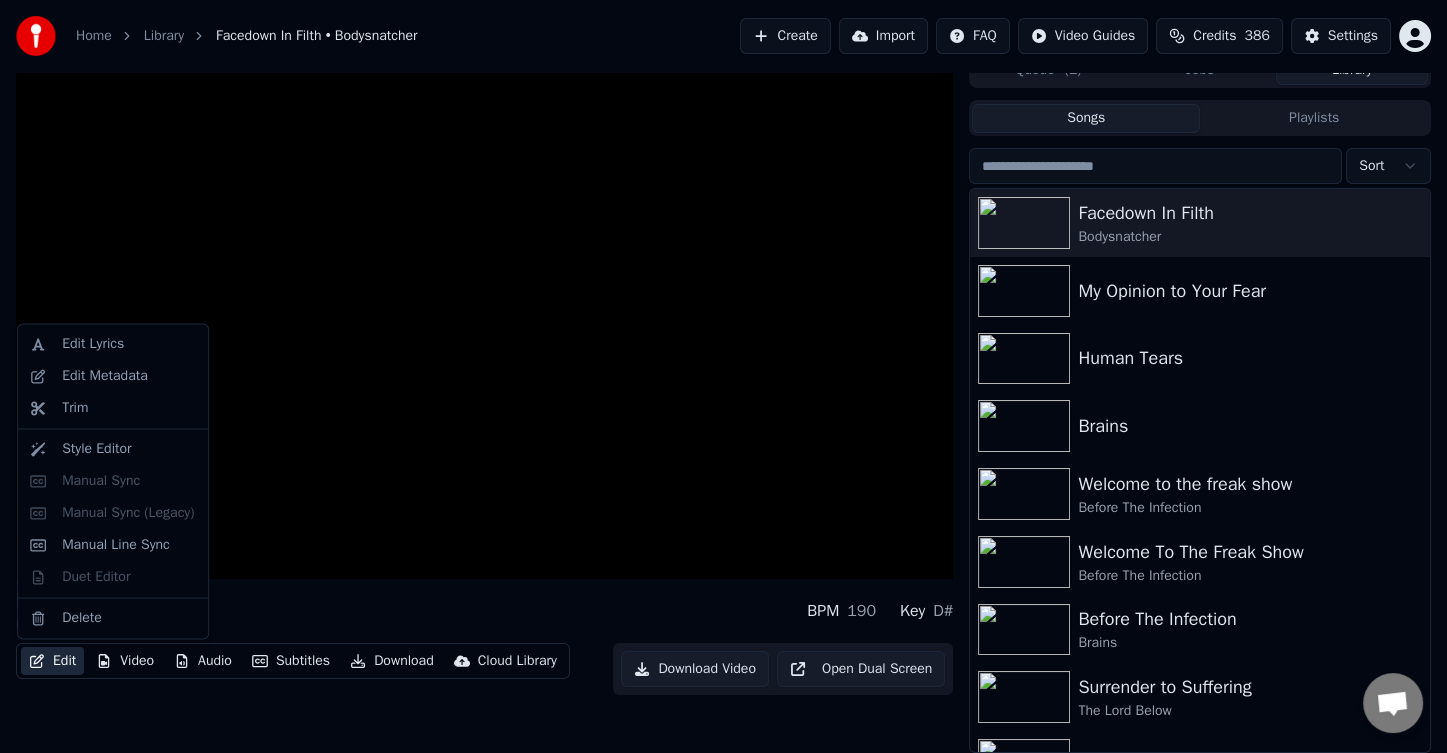 click on "Edit" at bounding box center [52, 661] 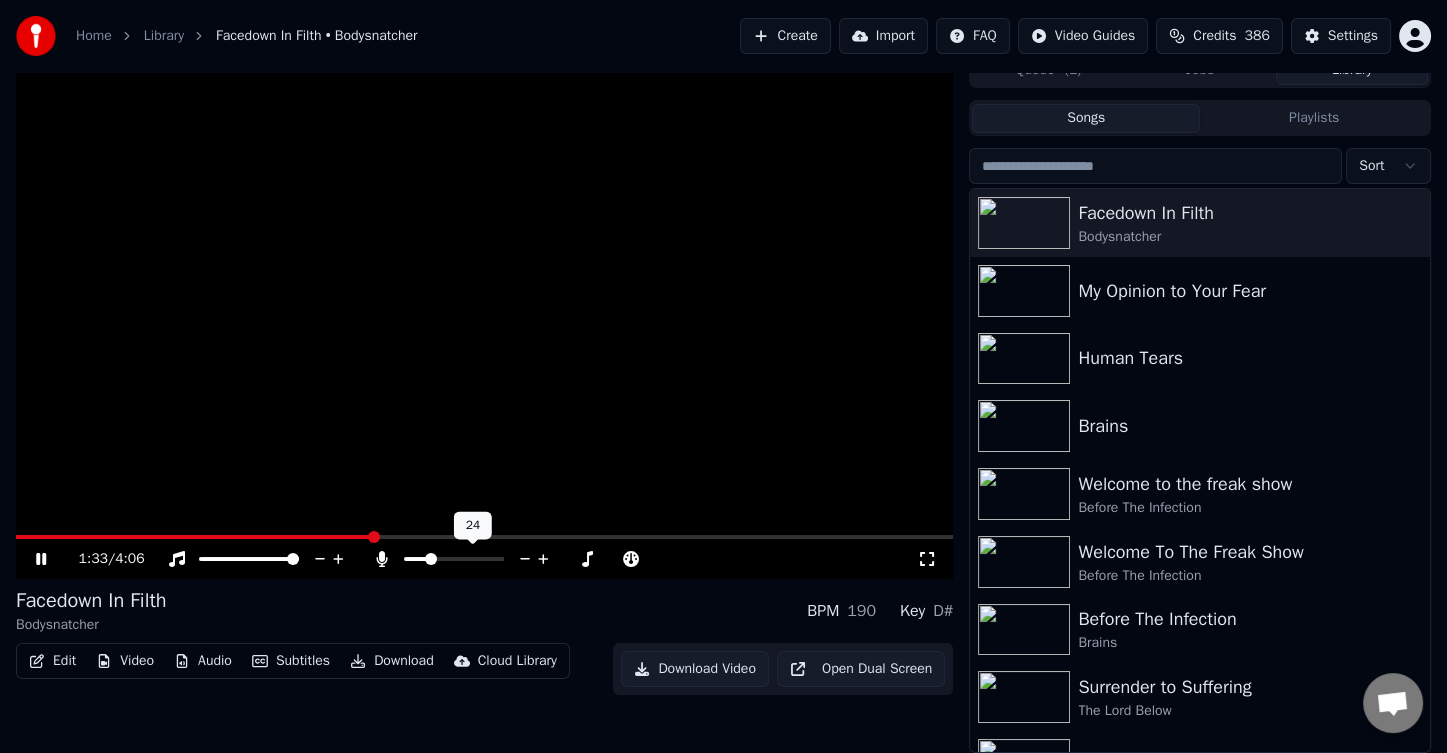 click at bounding box center [416, 559] 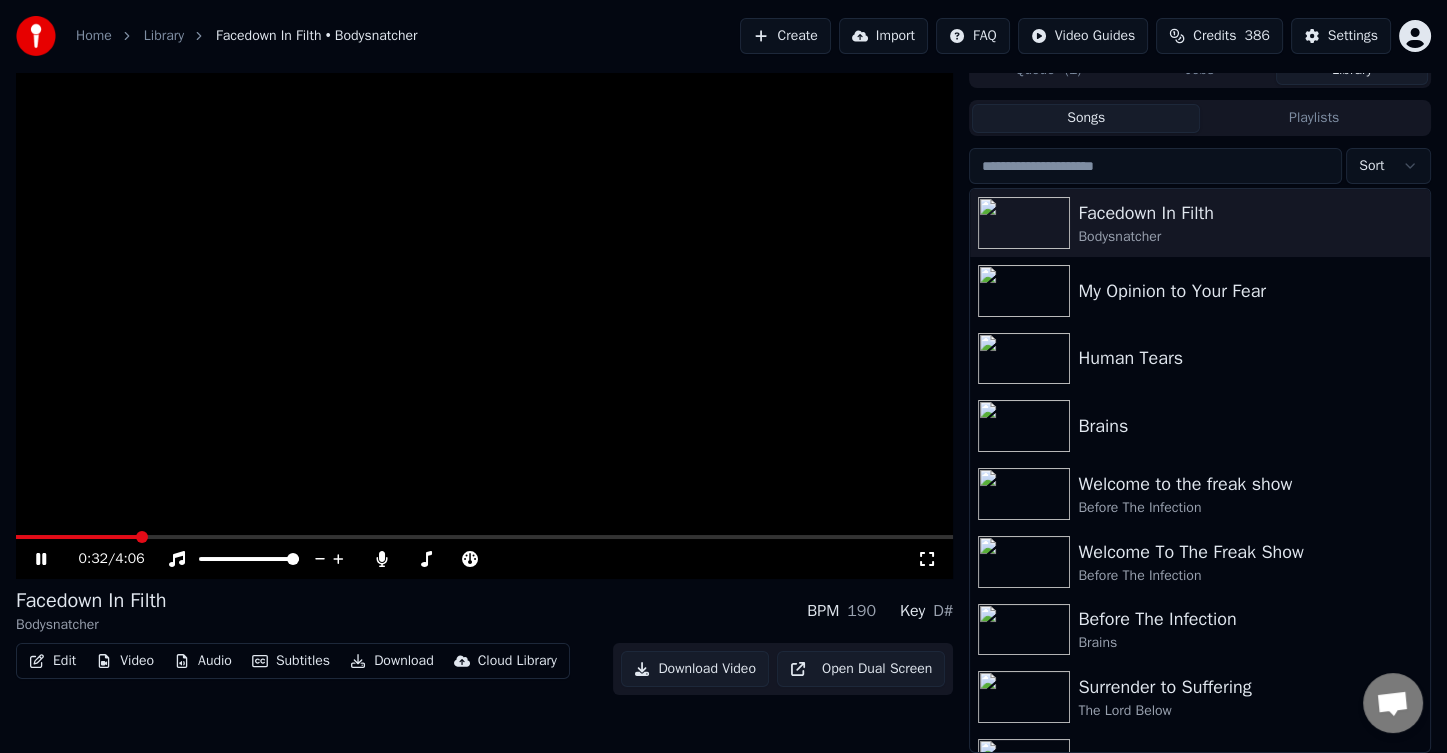 click at bounding box center [77, 537] 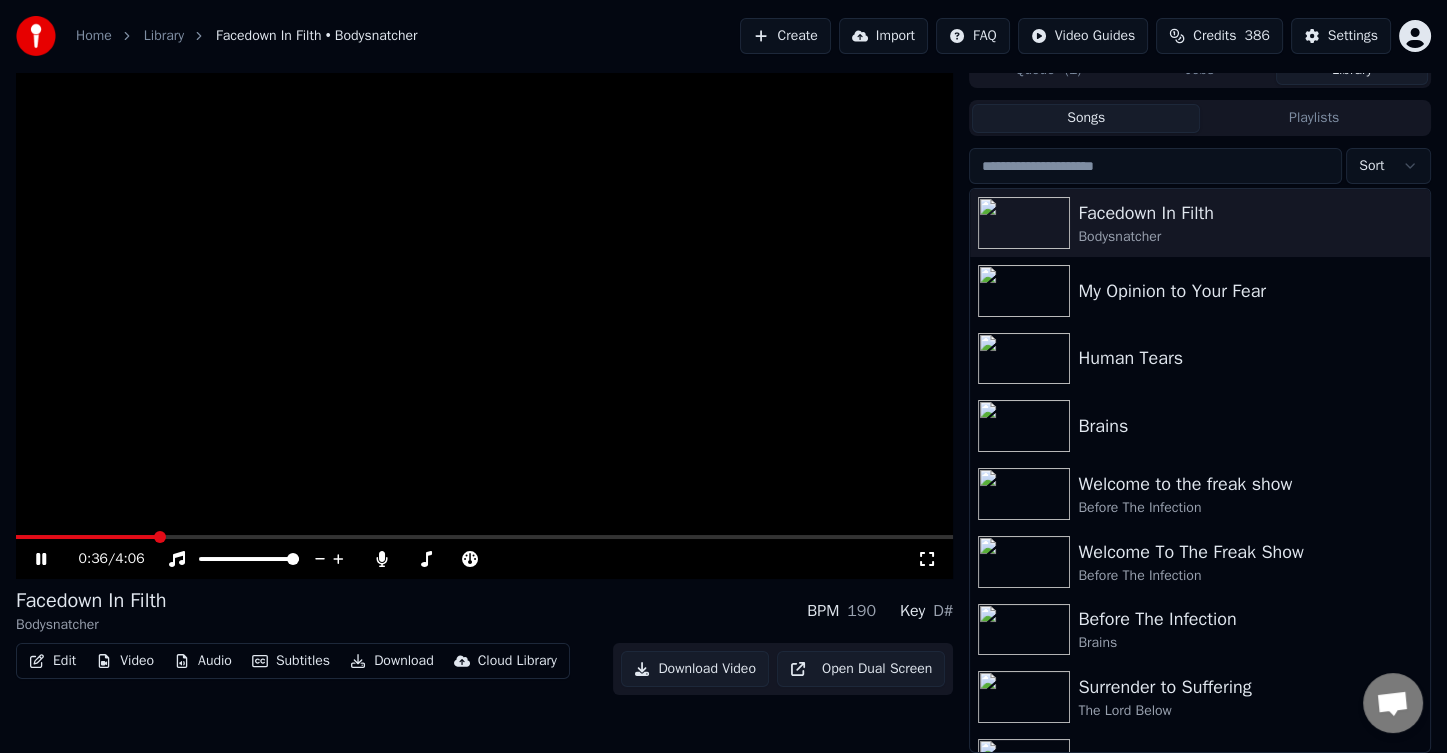 click at bounding box center (484, 537) 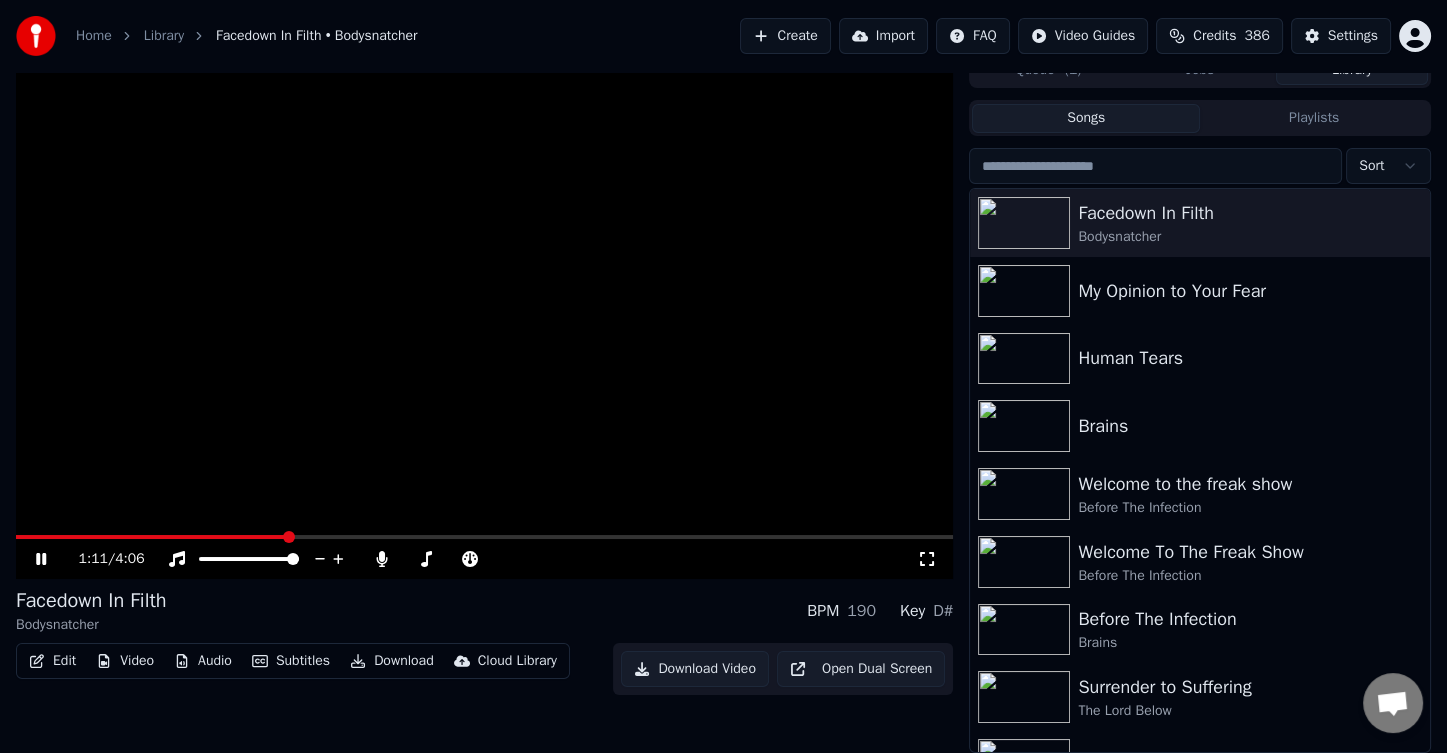 click at bounding box center [151, 537] 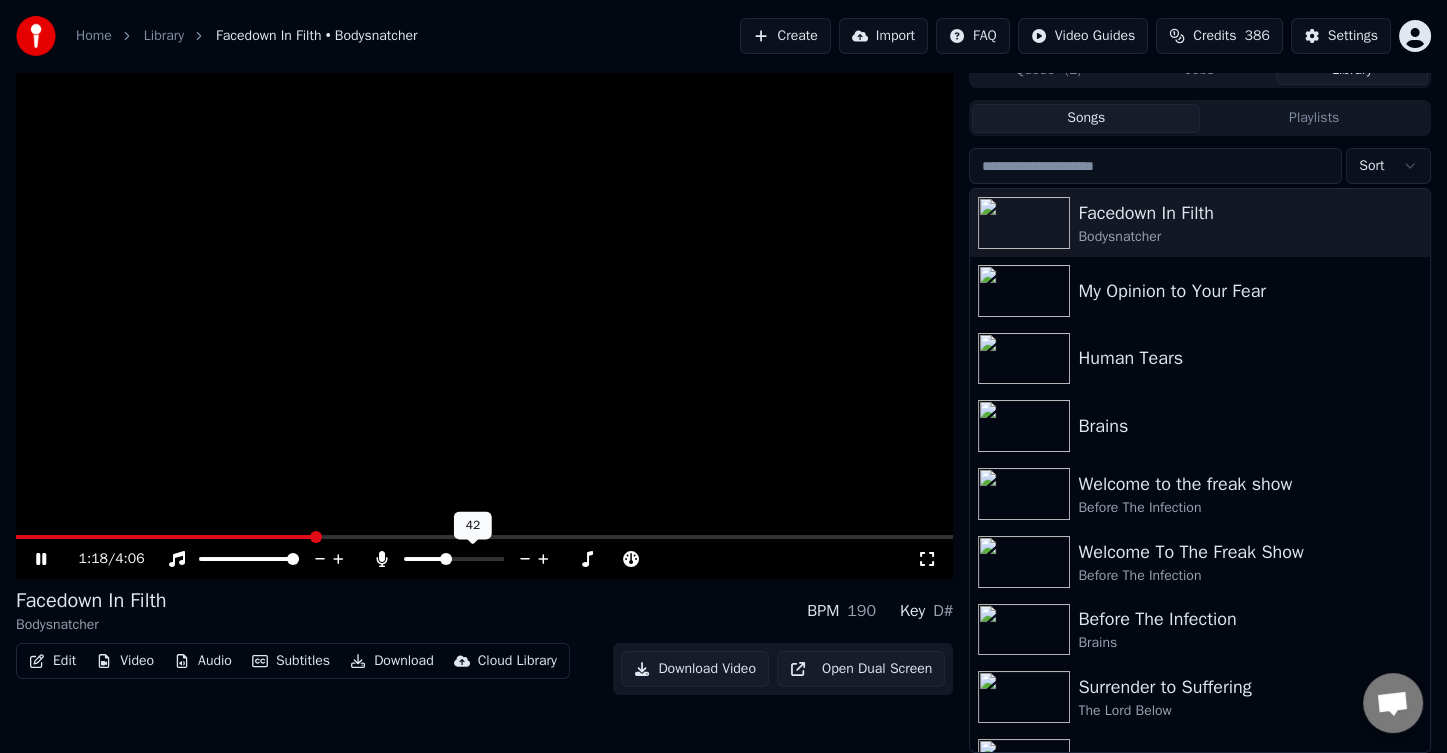 click at bounding box center (446, 559) 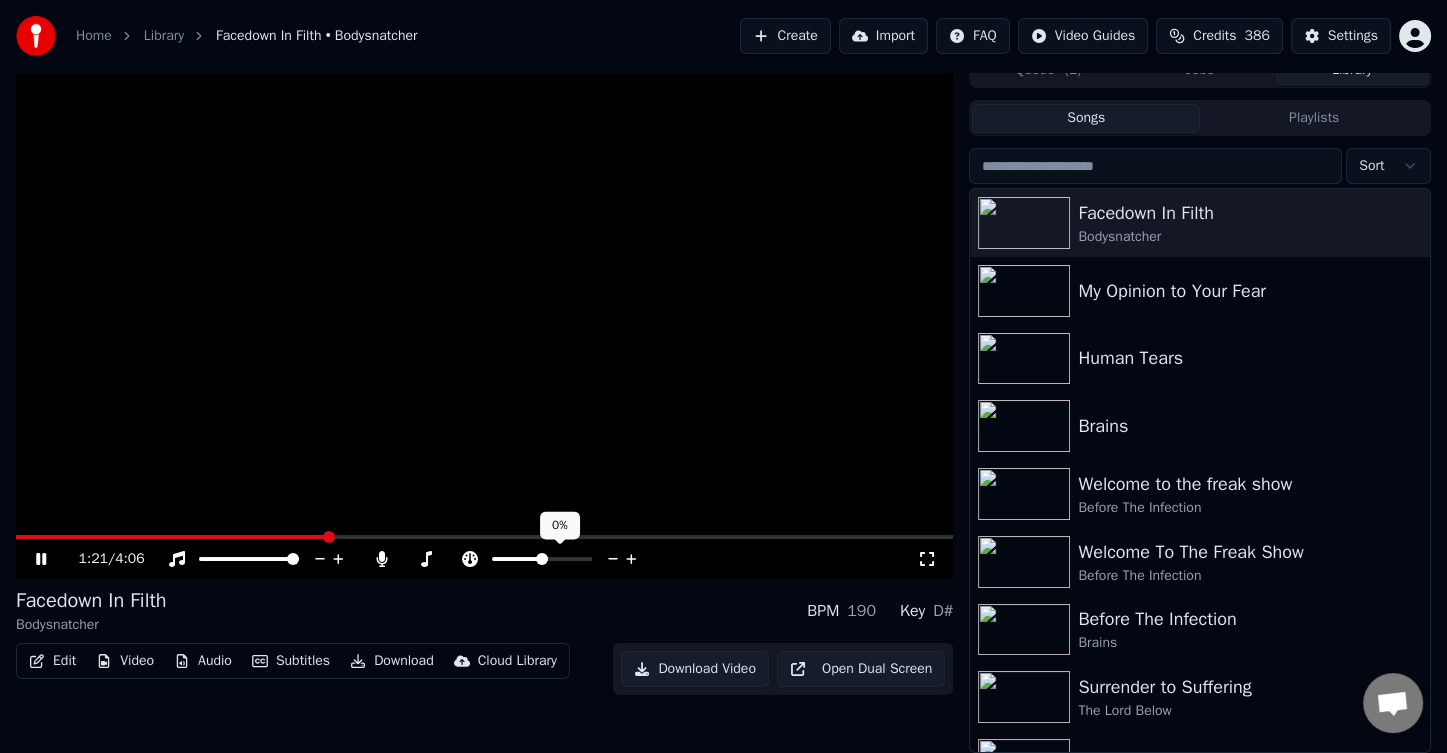 click 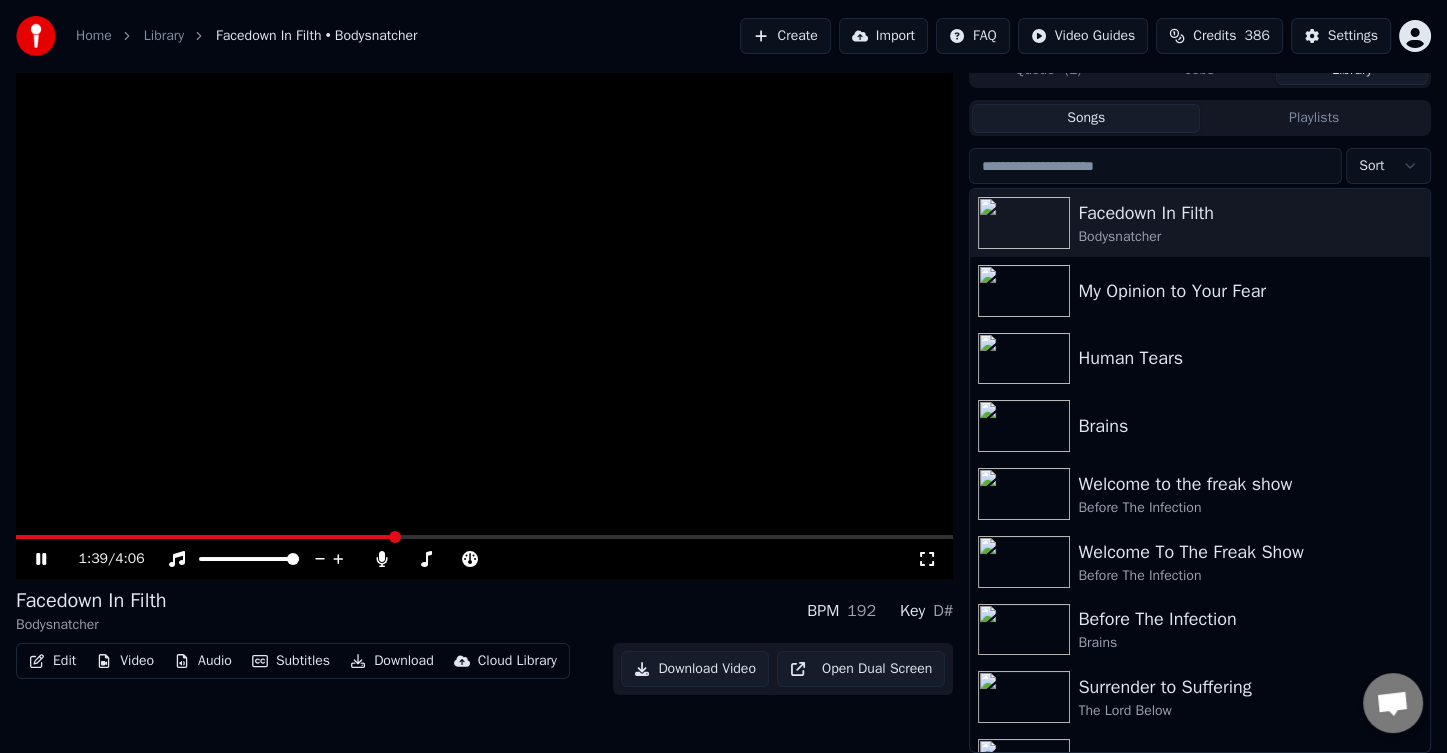 click at bounding box center [484, 537] 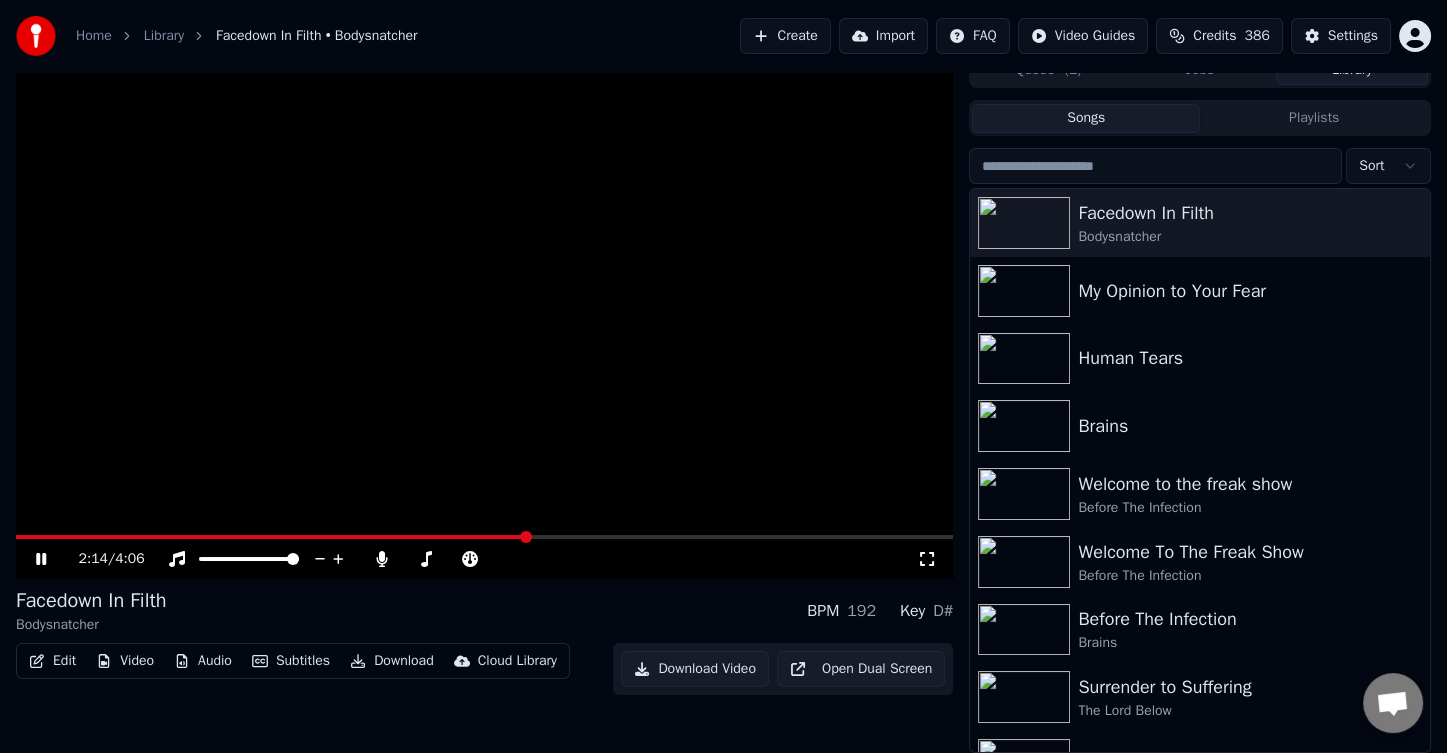 click at bounding box center [484, 537] 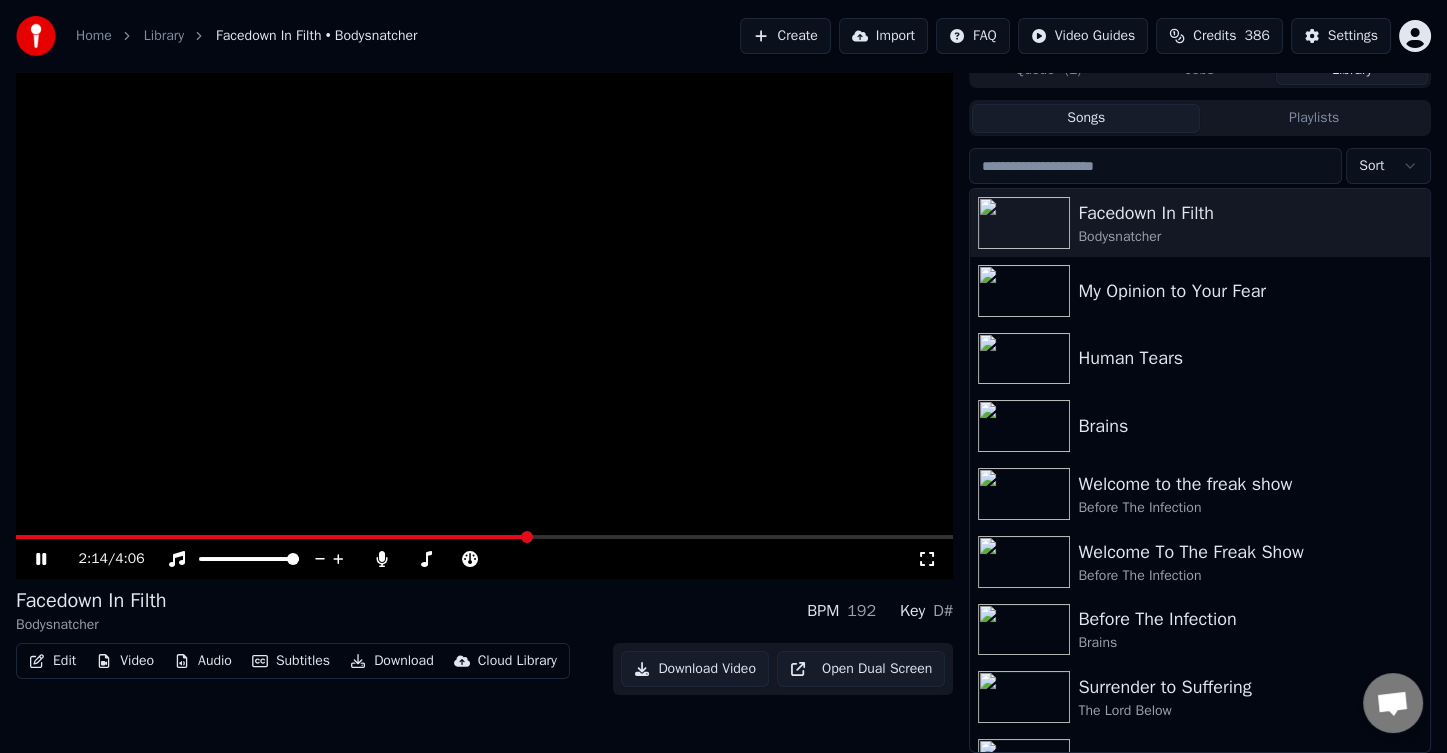 click at bounding box center (484, 537) 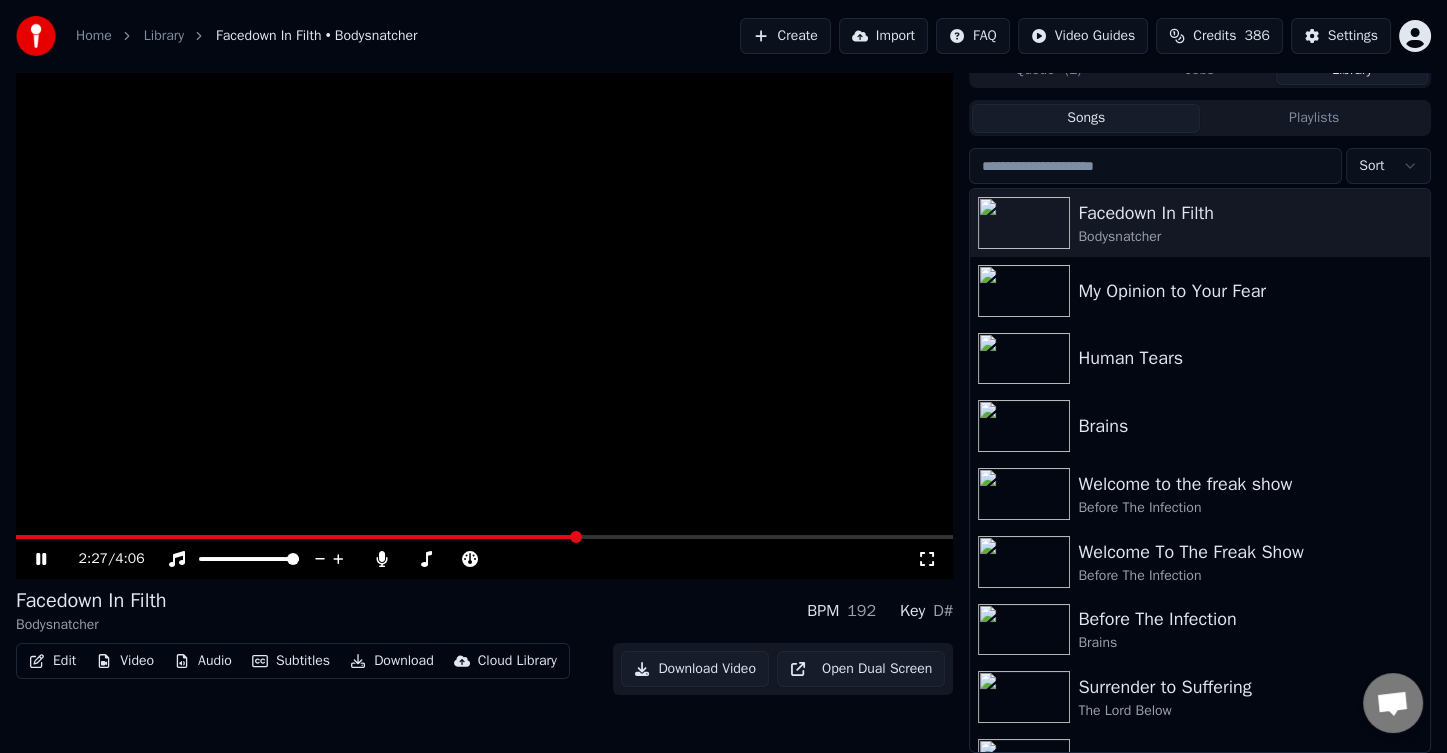 click at bounding box center (484, 537) 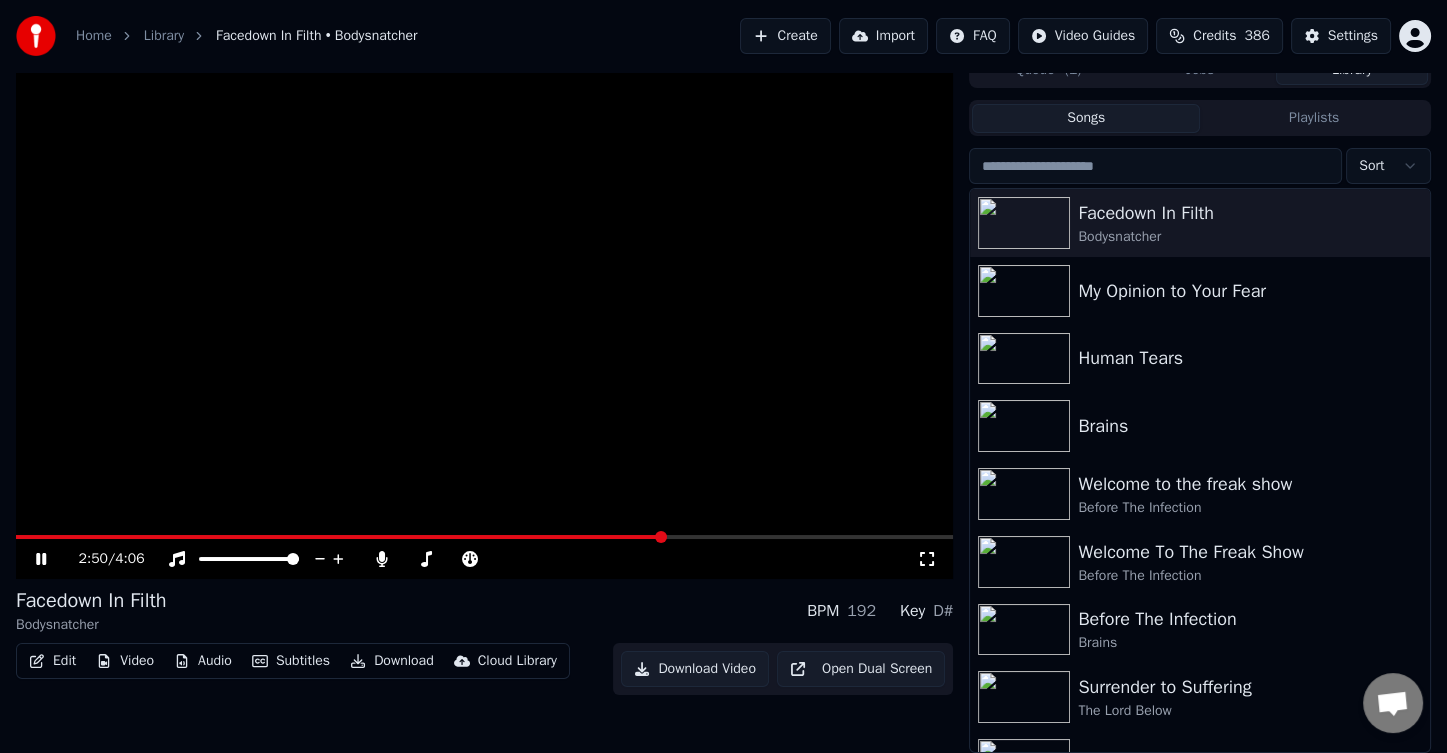 click at bounding box center [484, 537] 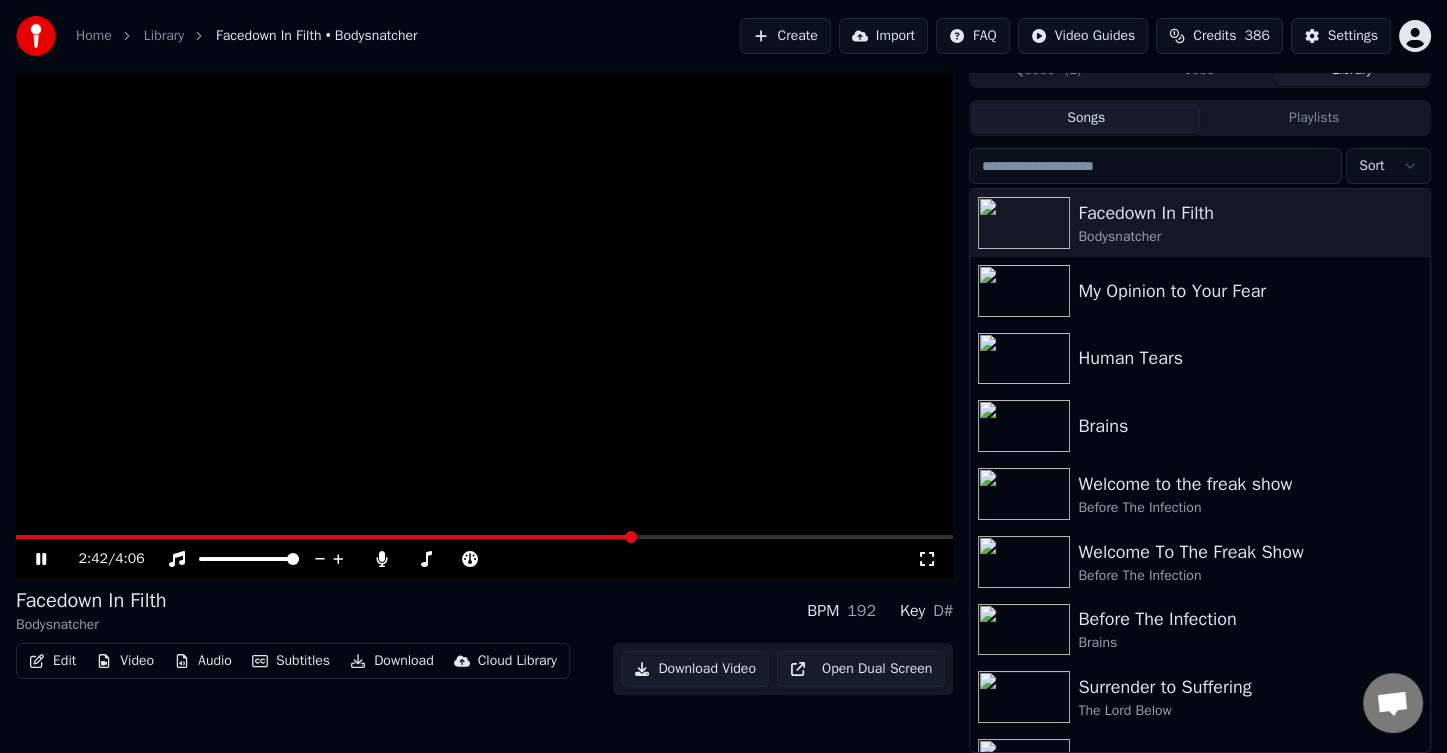 click at bounding box center (324, 537) 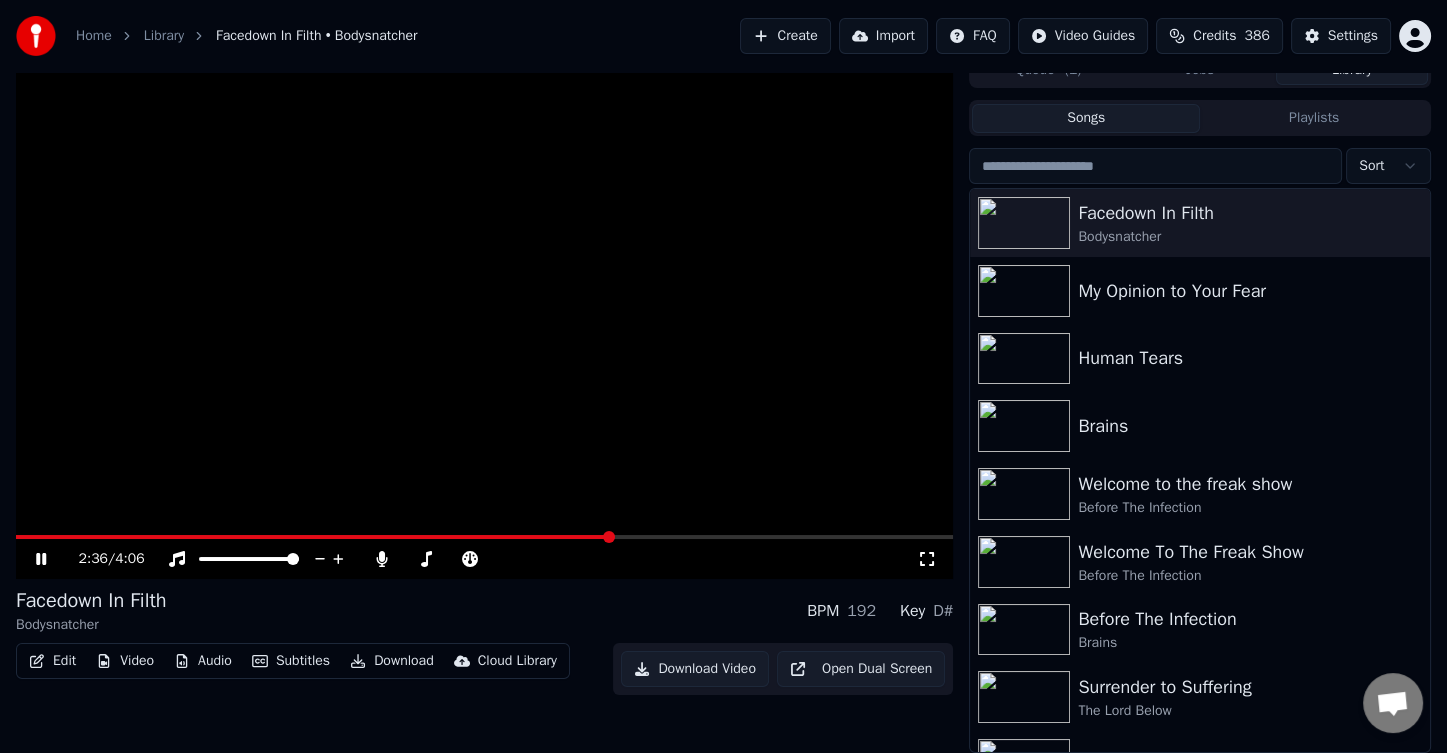 click at bounding box center [313, 537] 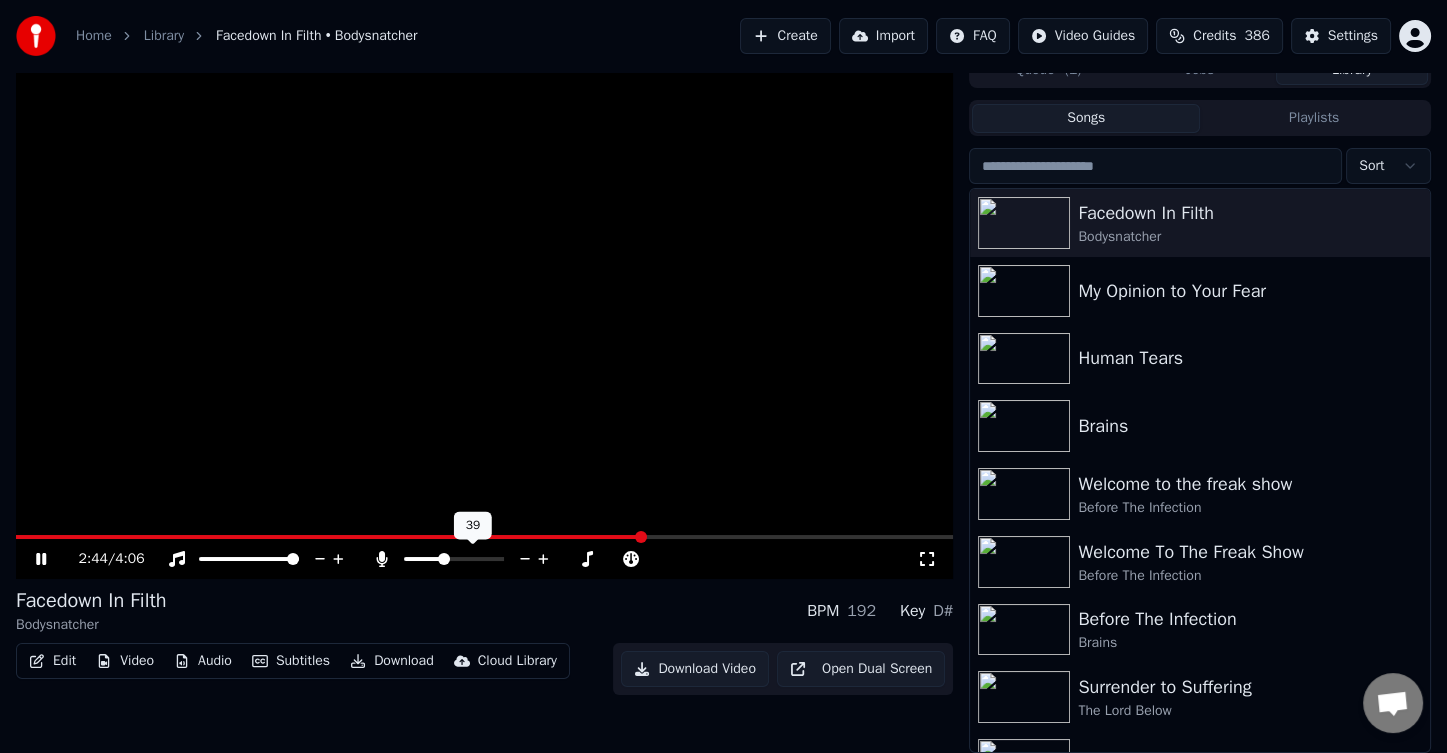 click at bounding box center [444, 559] 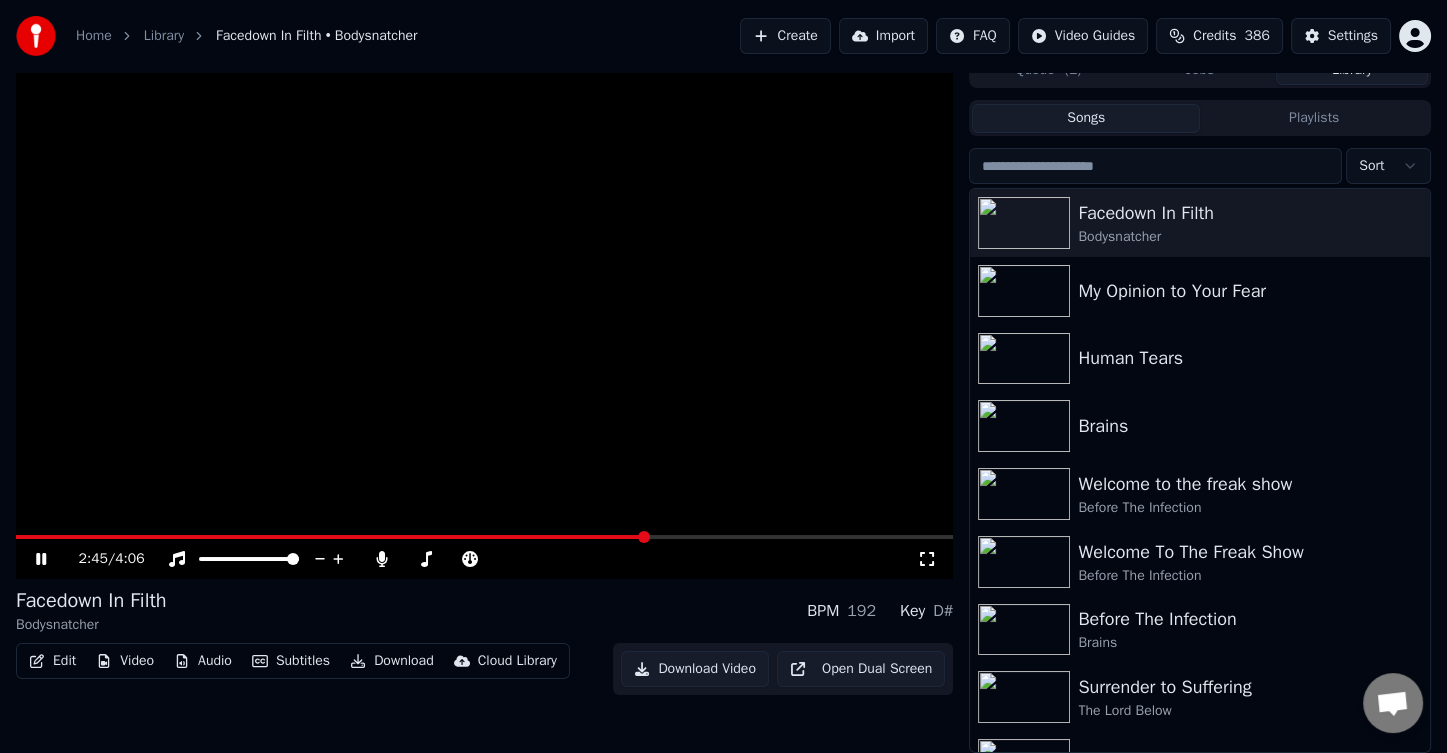 click on "2:45  /  4:06" at bounding box center (498, 559) 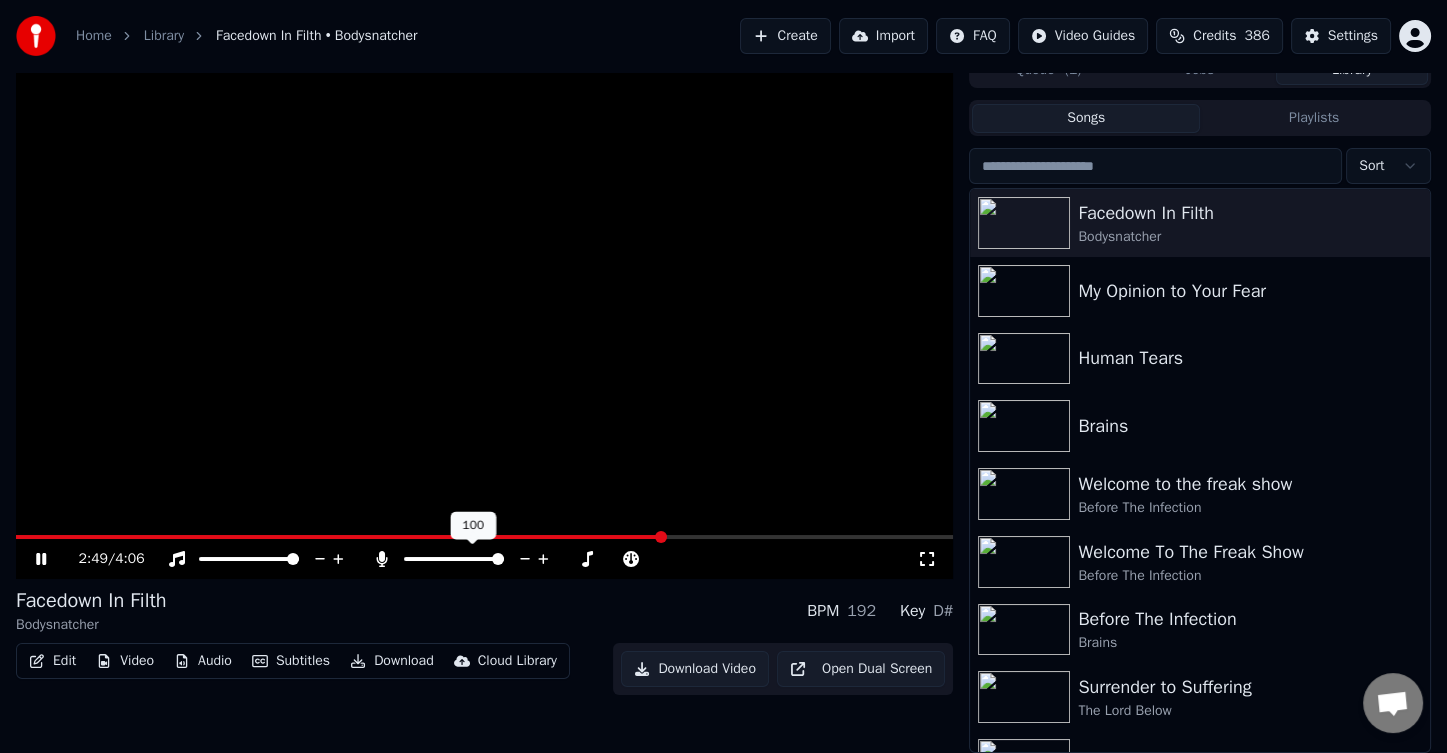 click at bounding box center [498, 559] 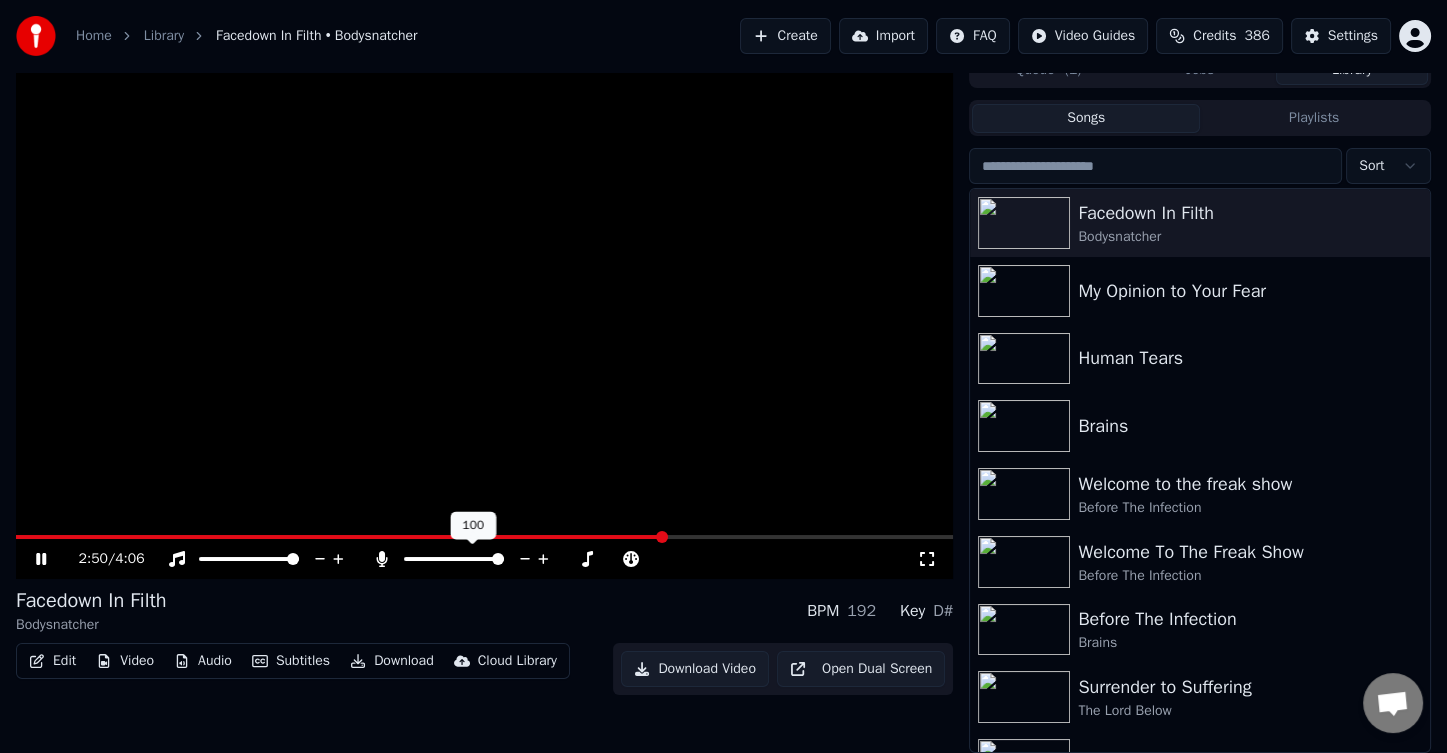 click 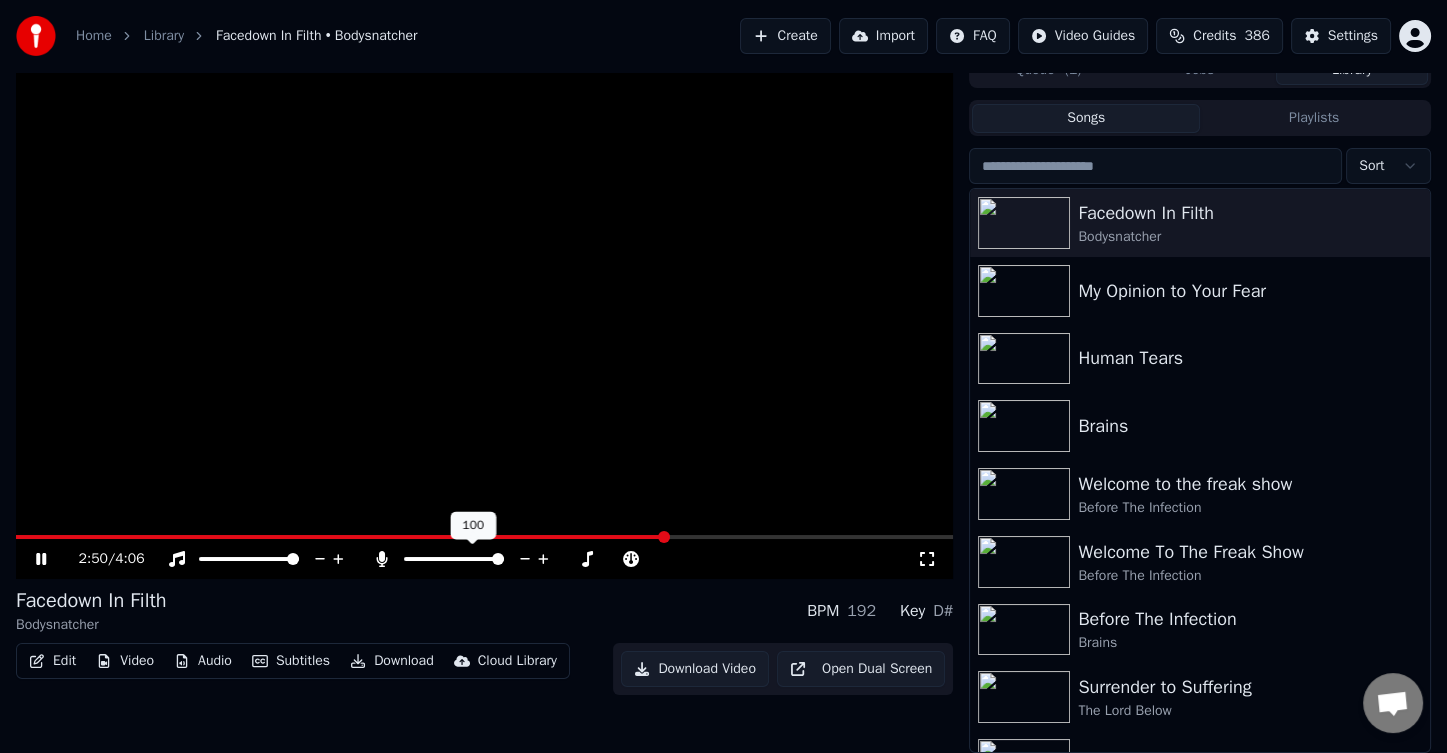 click 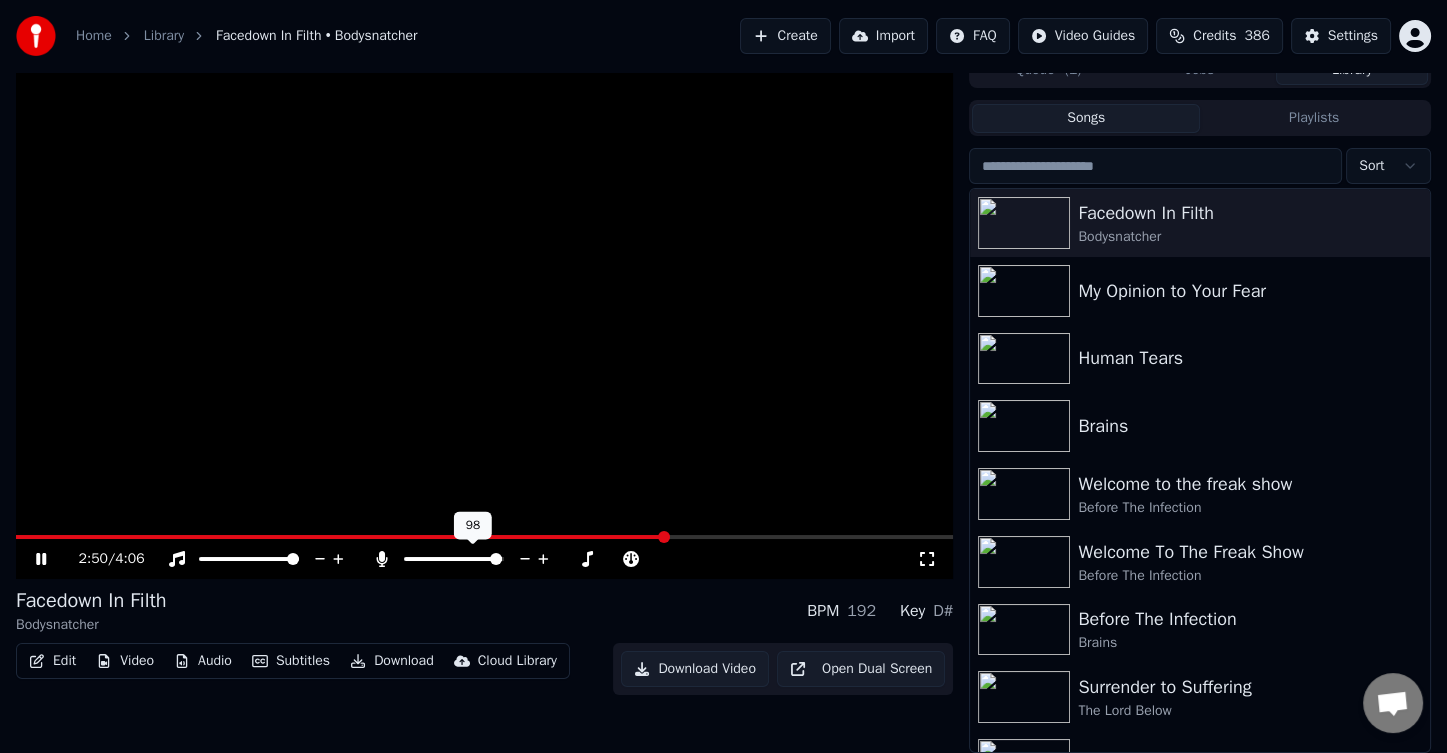 click 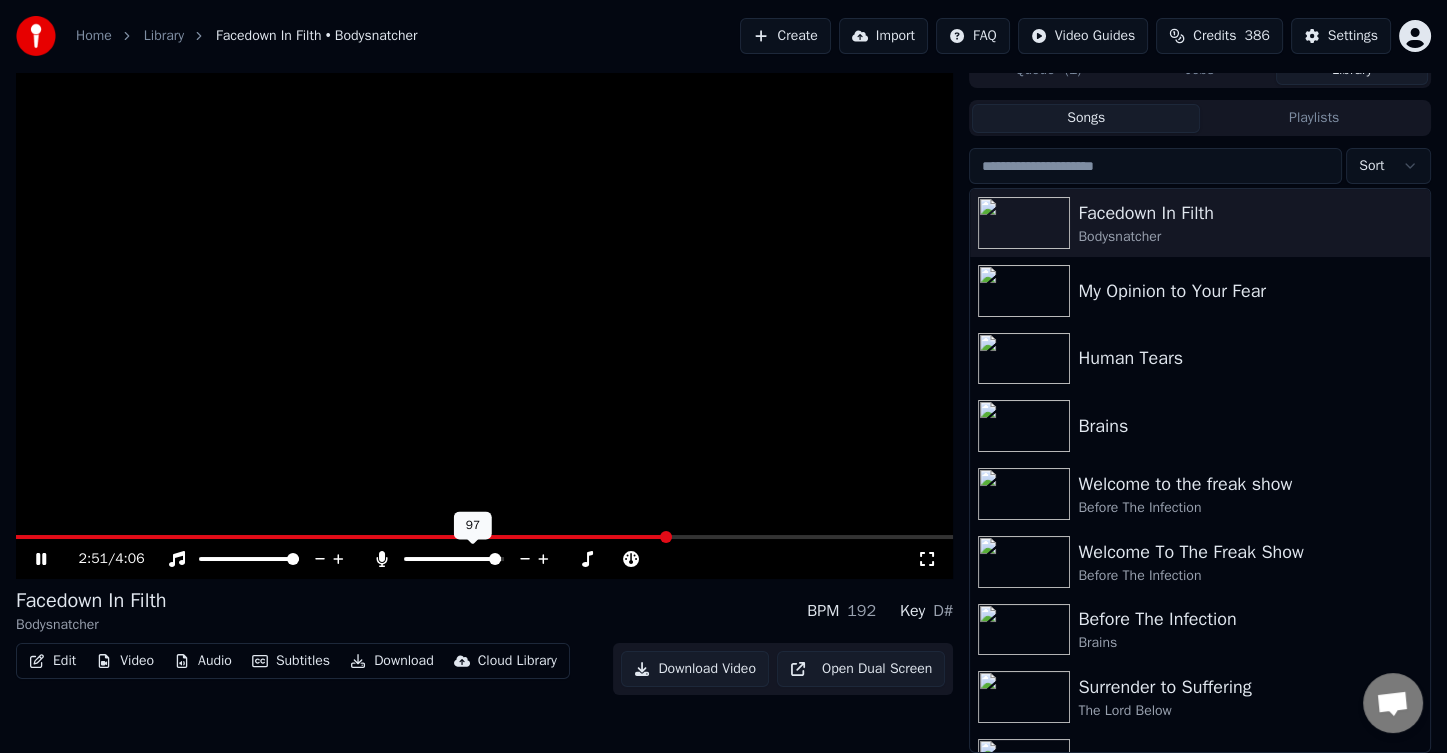 click 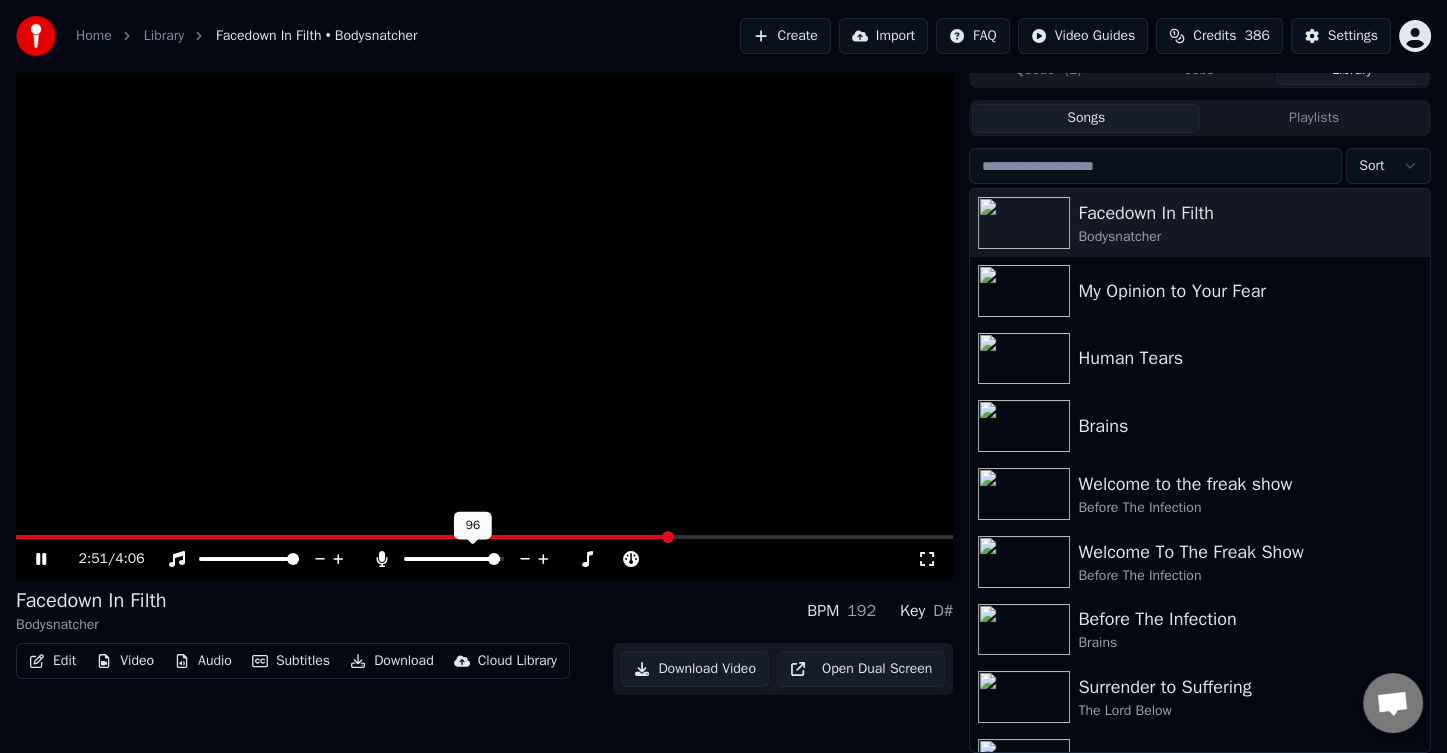 click 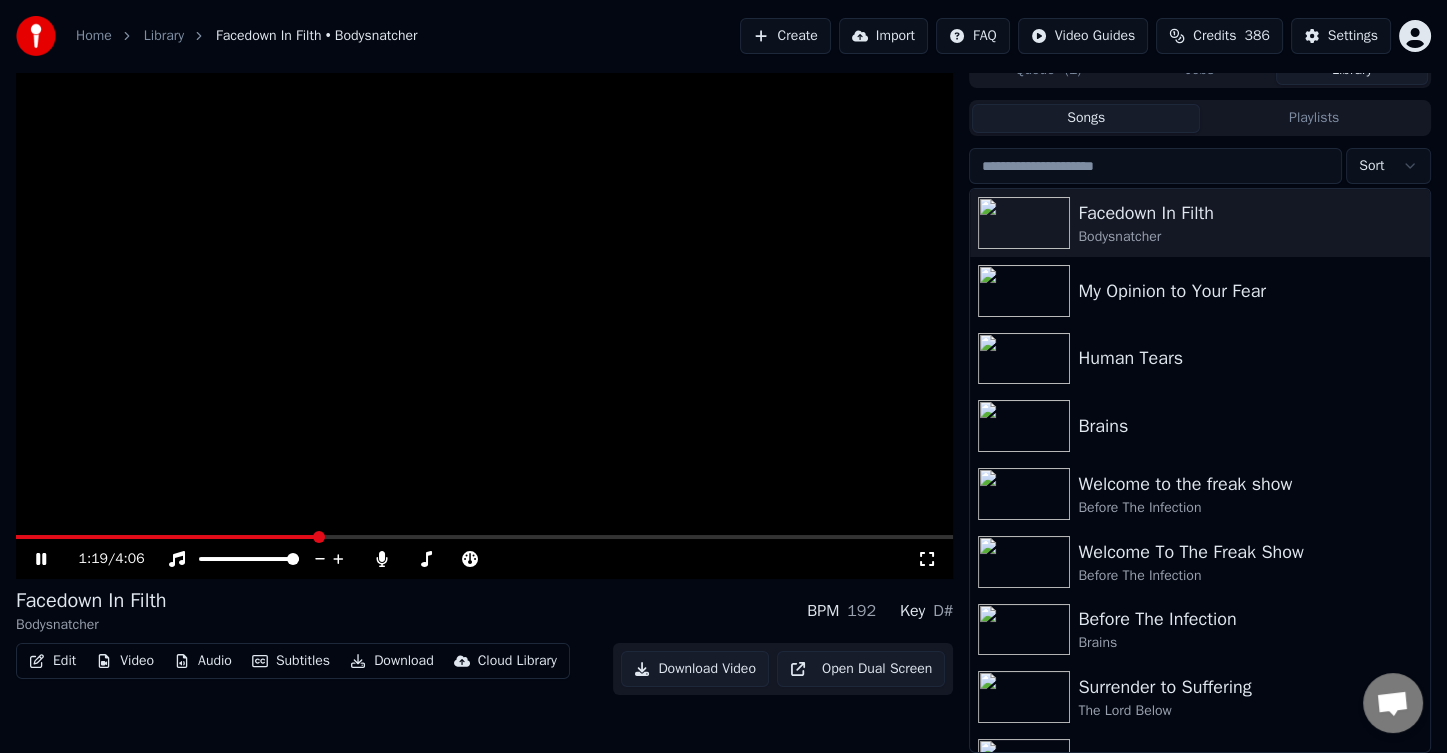 click at bounding box center [166, 537] 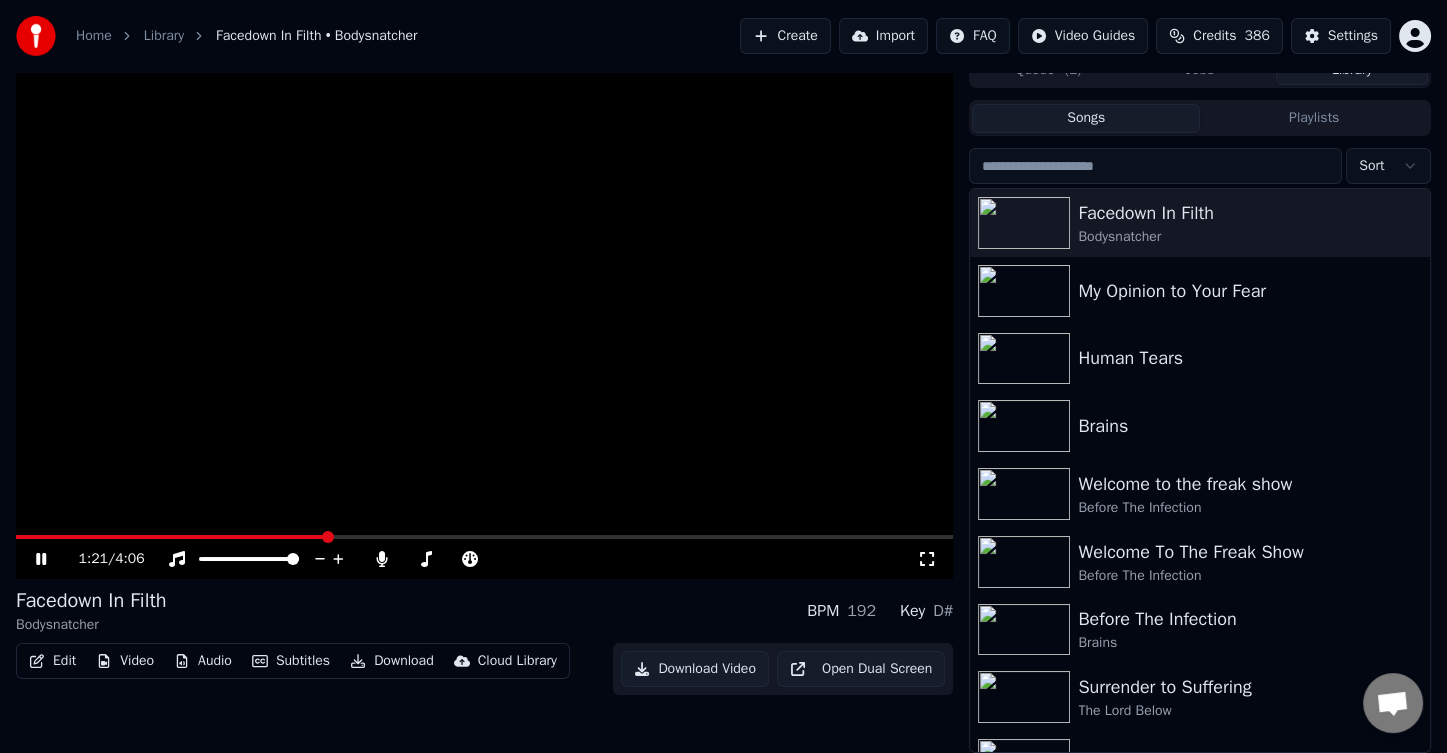 click on "Facedown In Filth Bodysnatcher BPM 192 Key D#" at bounding box center [484, 611] 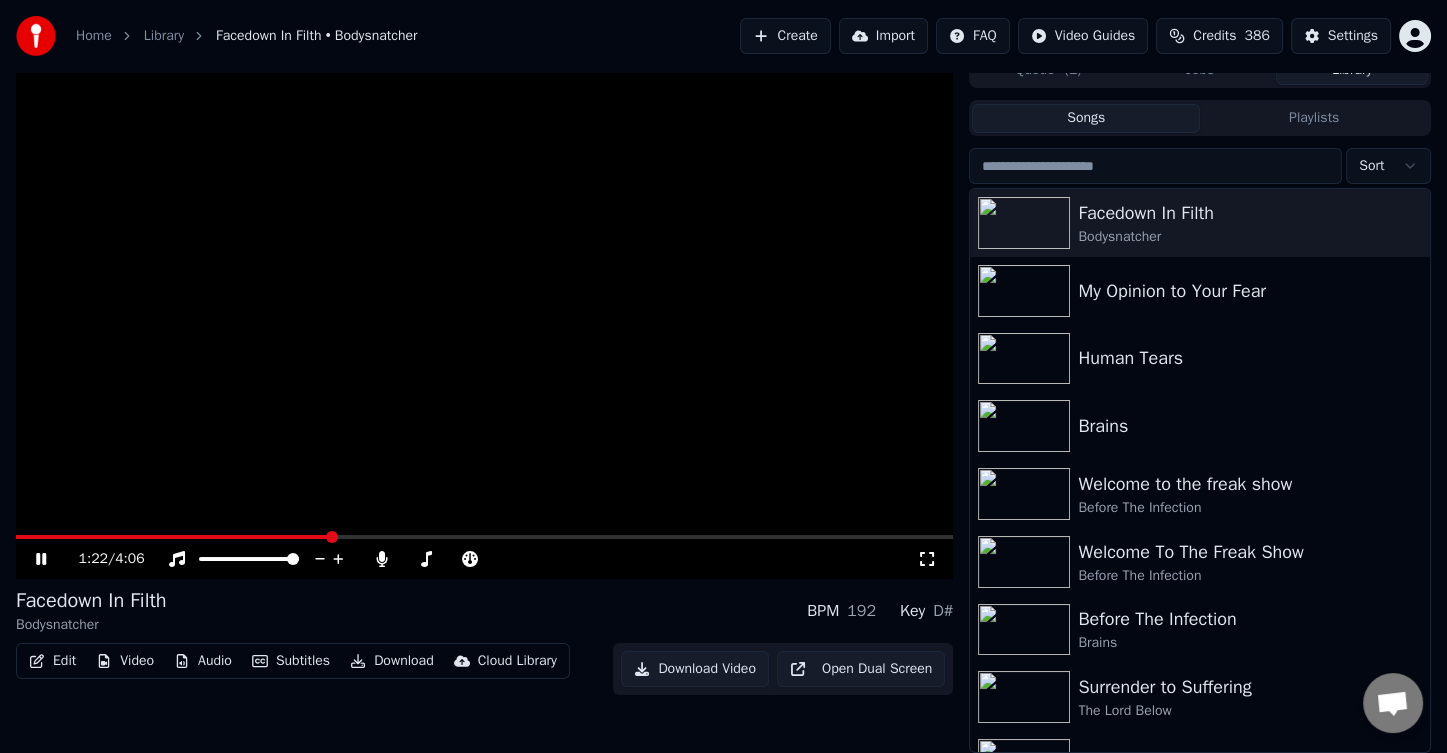 click on "Facedown In Filth Bodysnatcher BPM 192 Key D#" at bounding box center [484, 611] 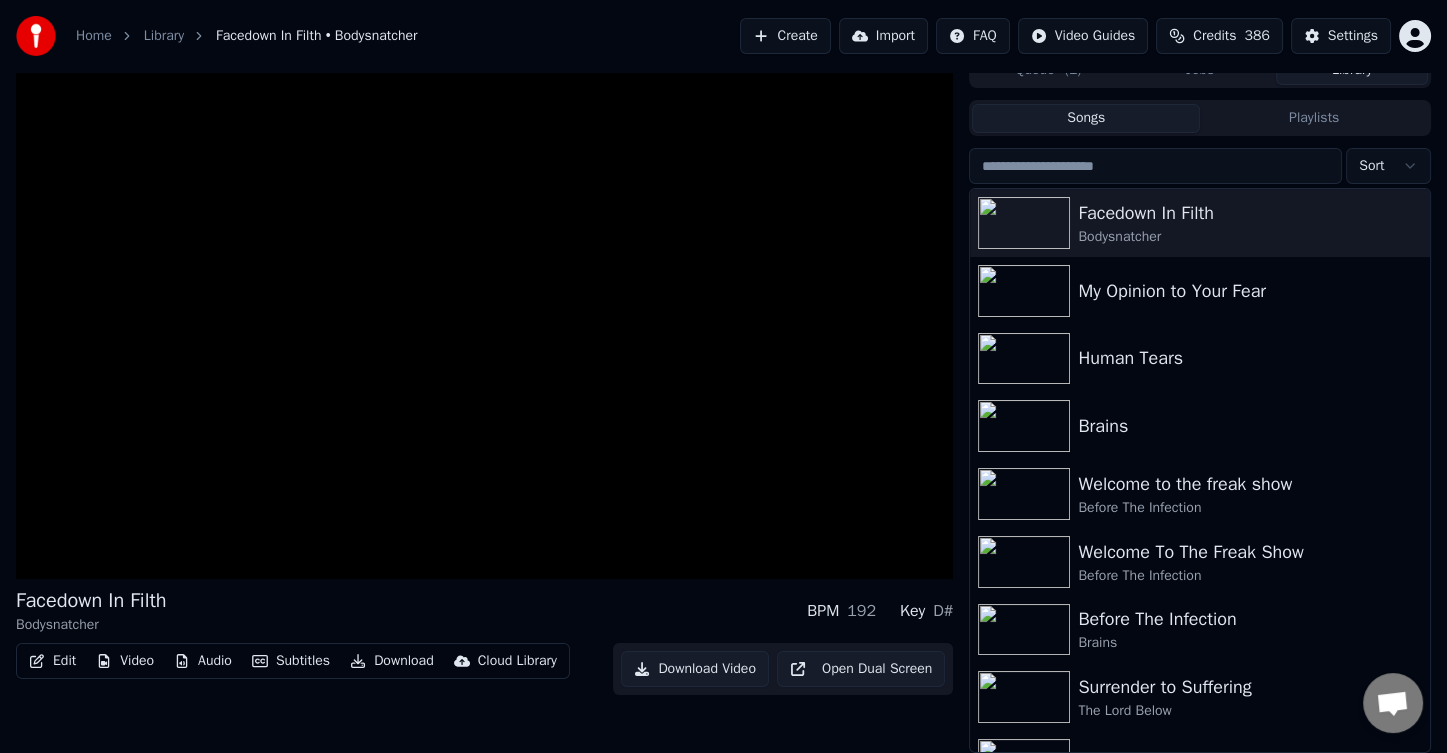 scroll, scrollTop: 0, scrollLeft: 0, axis: both 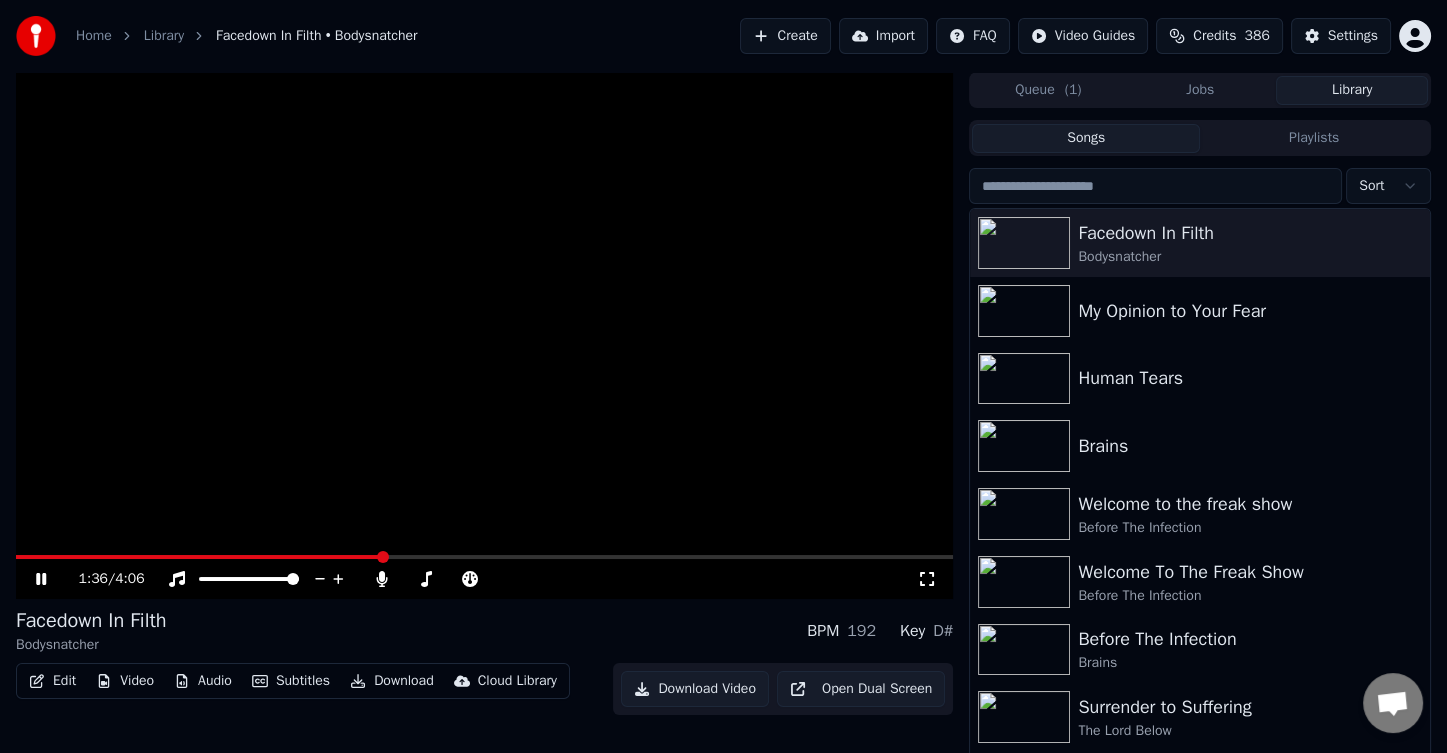 click at bounding box center [199, 557] 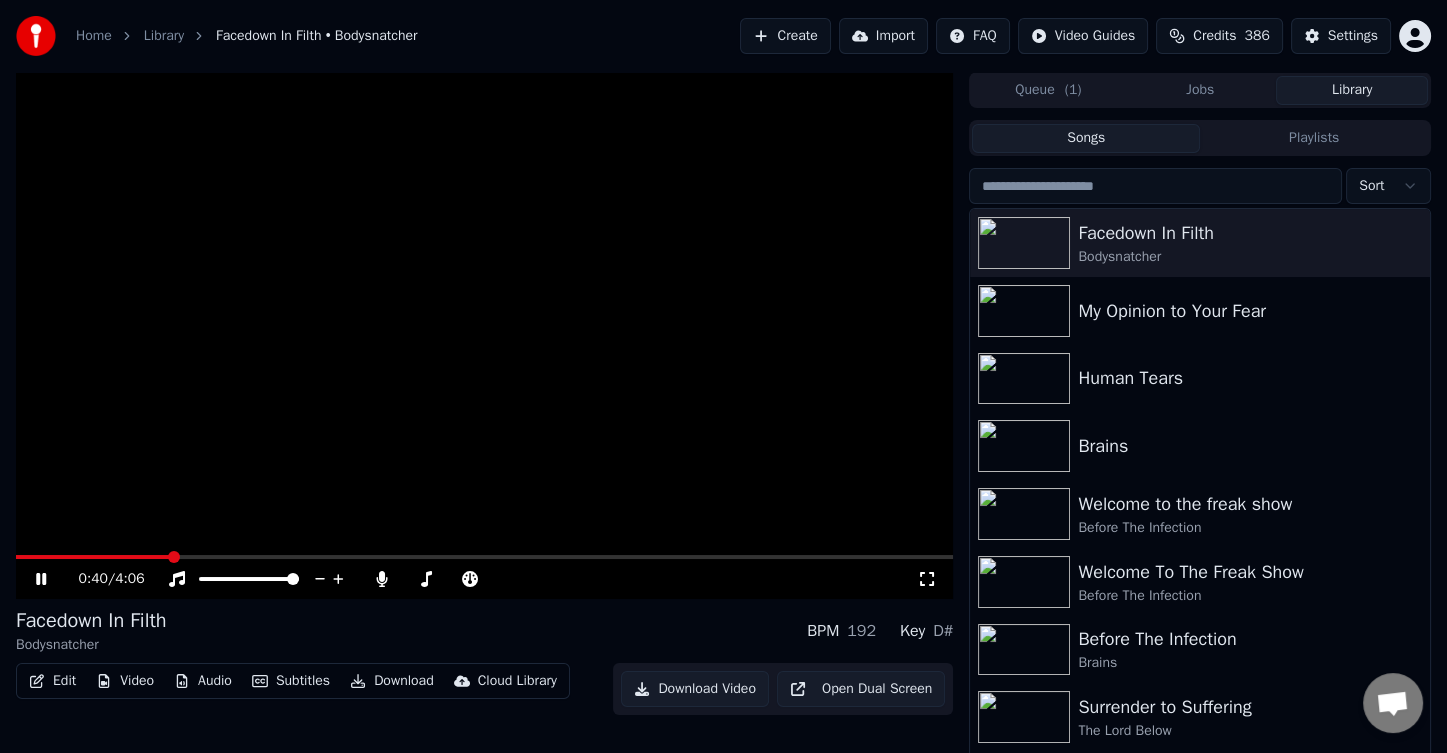 click at bounding box center [93, 557] 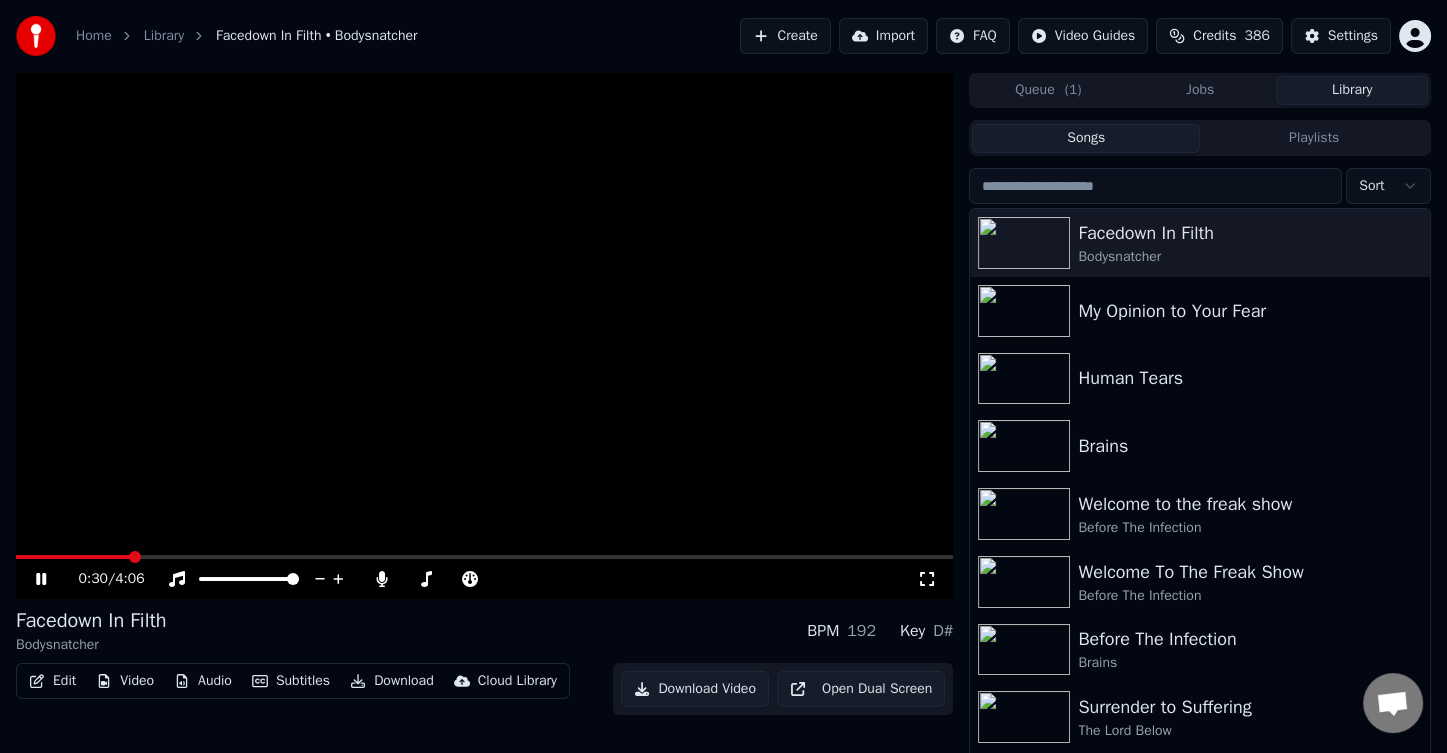 click at bounding box center [73, 557] 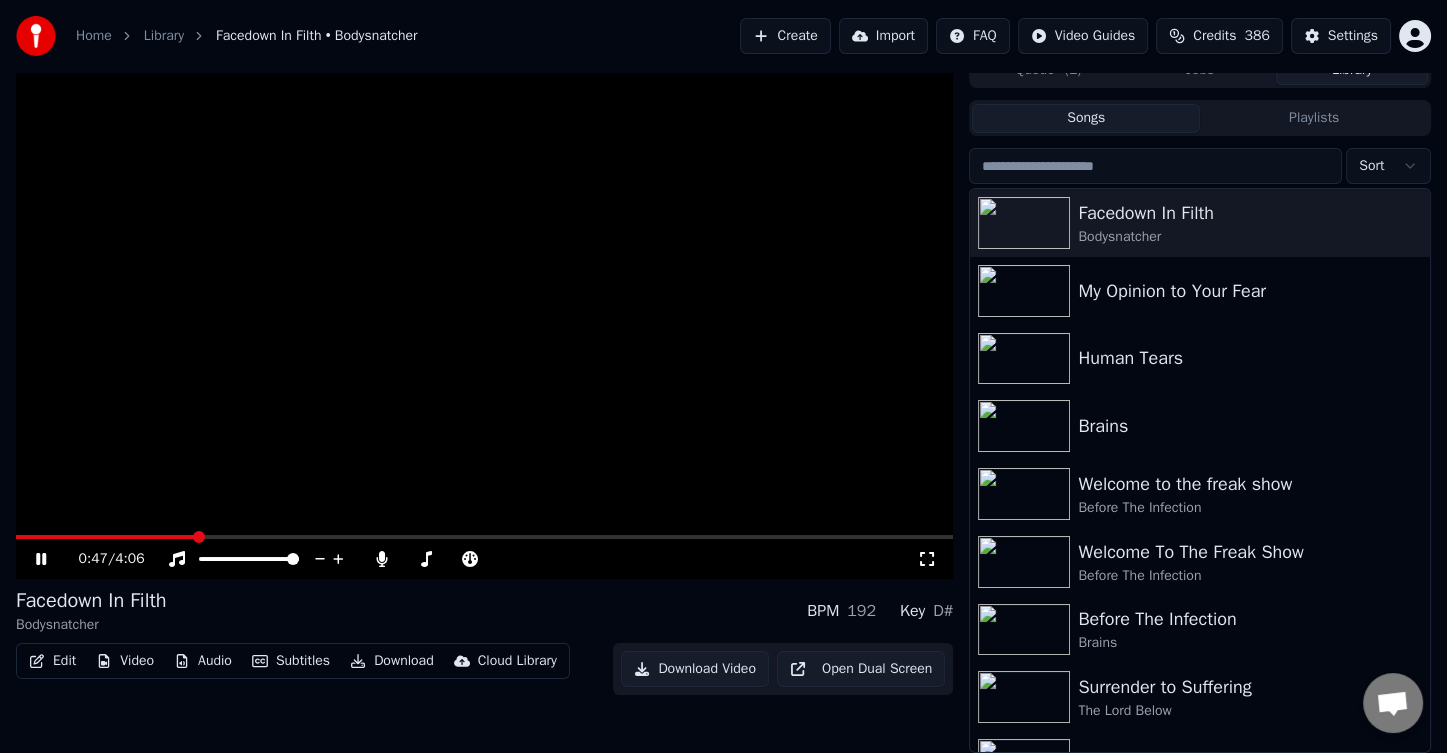 scroll, scrollTop: 0, scrollLeft: 0, axis: both 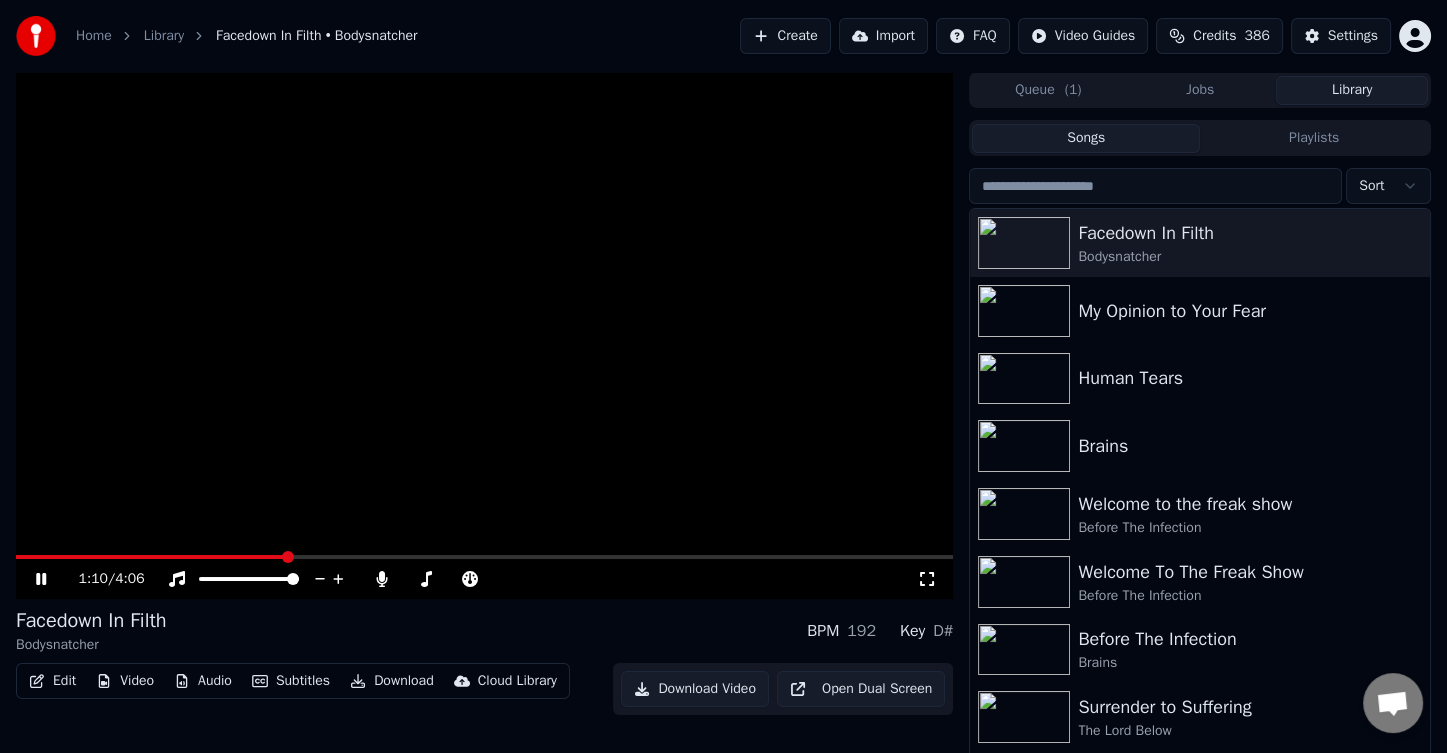 click at bounding box center (151, 557) 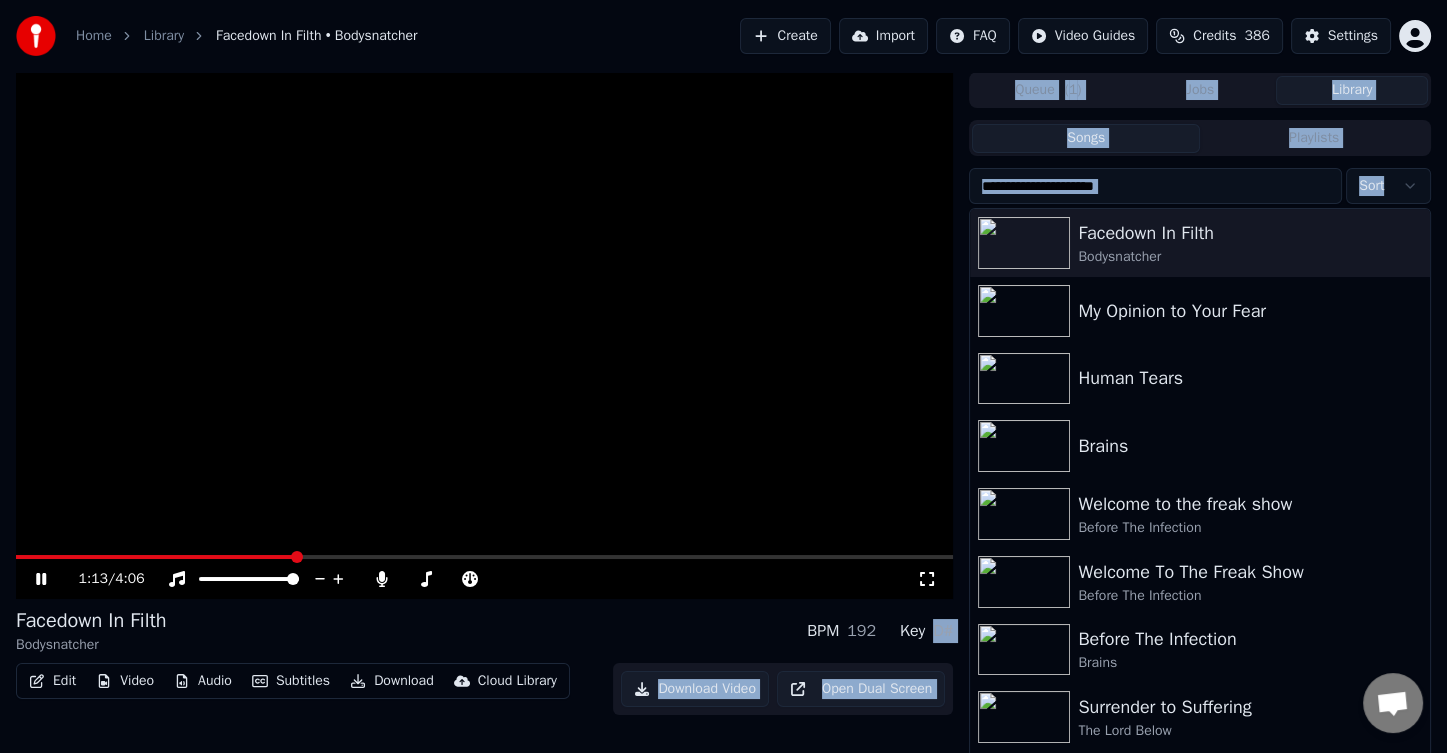 drag, startPoint x: 935, startPoint y: 630, endPoint x: 964, endPoint y: 633, distance: 29.15476 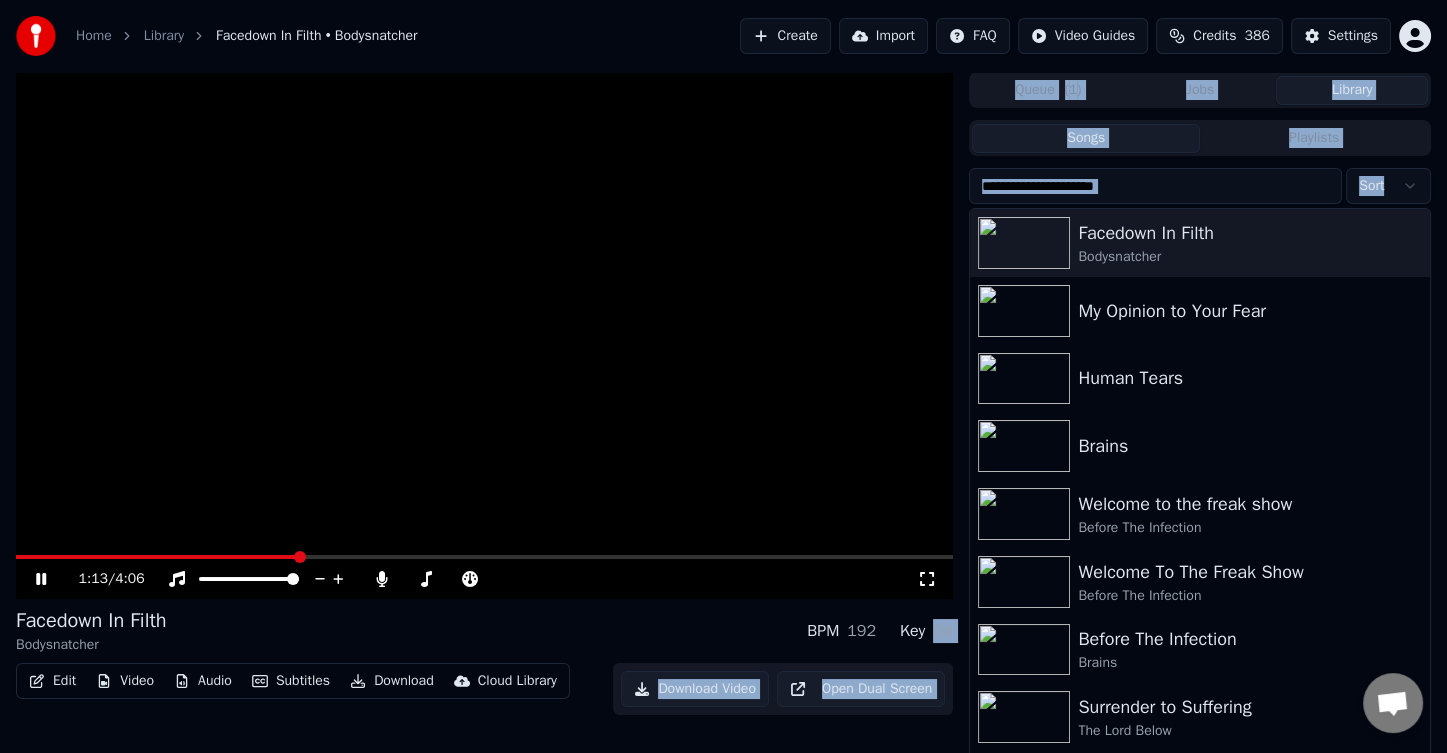 click on "1:13  /  4:06 Facedown In Filth Bodysnatcher BPM 192 Key D# Edit Video Audio Subtitles Download Cloud Library Download Video Open Dual Screen Queue ( 1 ) Jobs Library Songs Playlists Sort Facedown In Filth Bodysnatcher My Opinion to Your Fear Human Tears Brains Welcome to the freak show Before The Infection Welcome To The Freak Show Before The Infection Before The Infection Brains Surrender to Suffering The Lord Below 2015s Top 12 Mostly Underground Deathcore Breakdowns WE BRING THE END BURIED UNDEAD Colossus Hangin' Hoes By Their Toes" at bounding box center [723, 422] 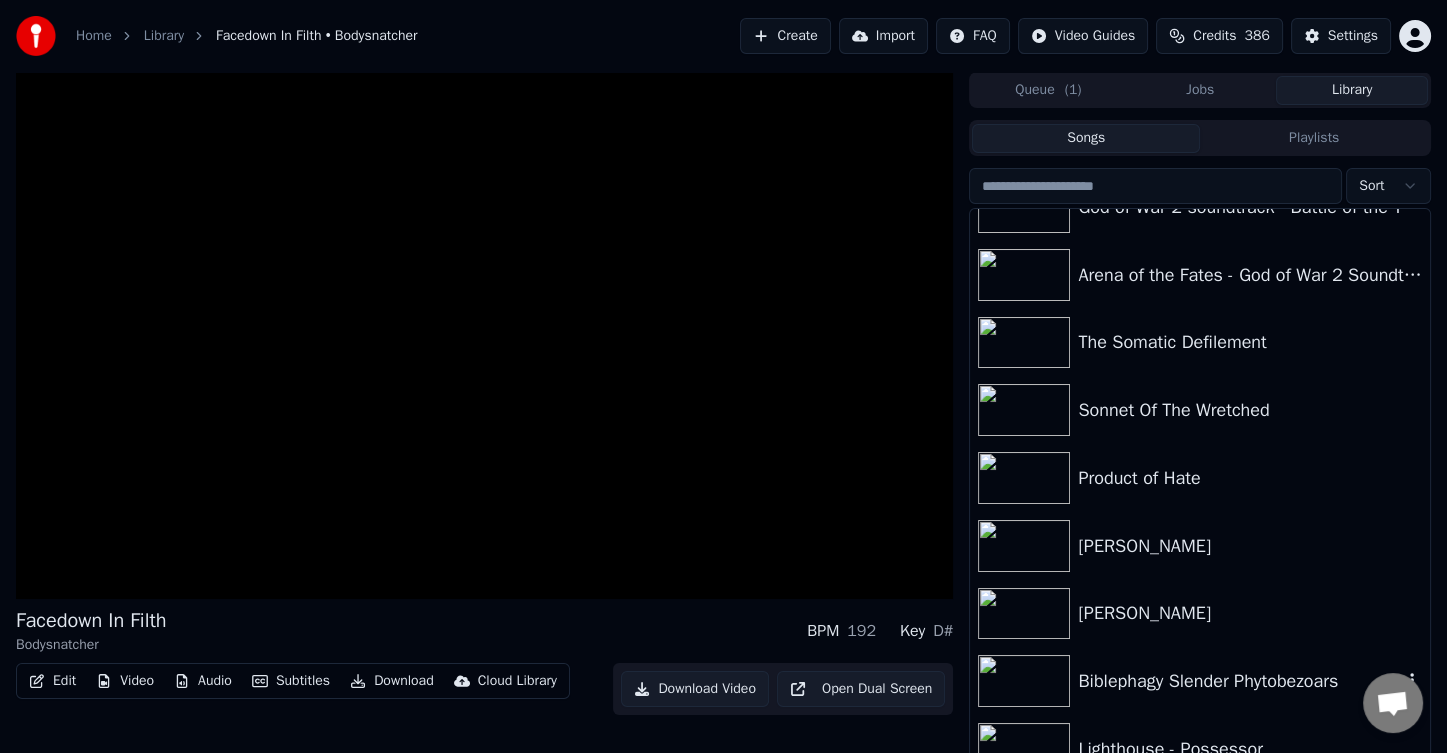 scroll, scrollTop: 3378, scrollLeft: 0, axis: vertical 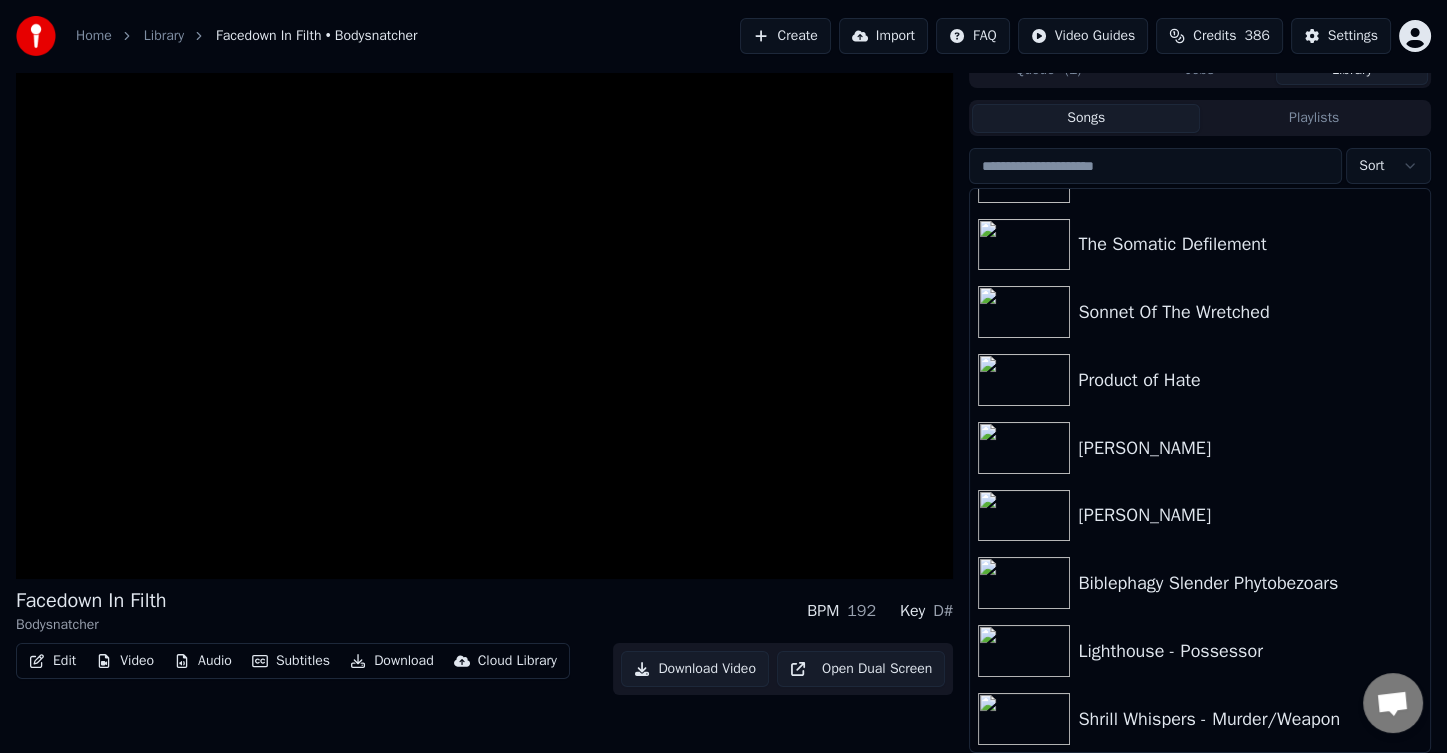 click on "Shrill Whispers - Murder/Weapon" at bounding box center (1240, 719) 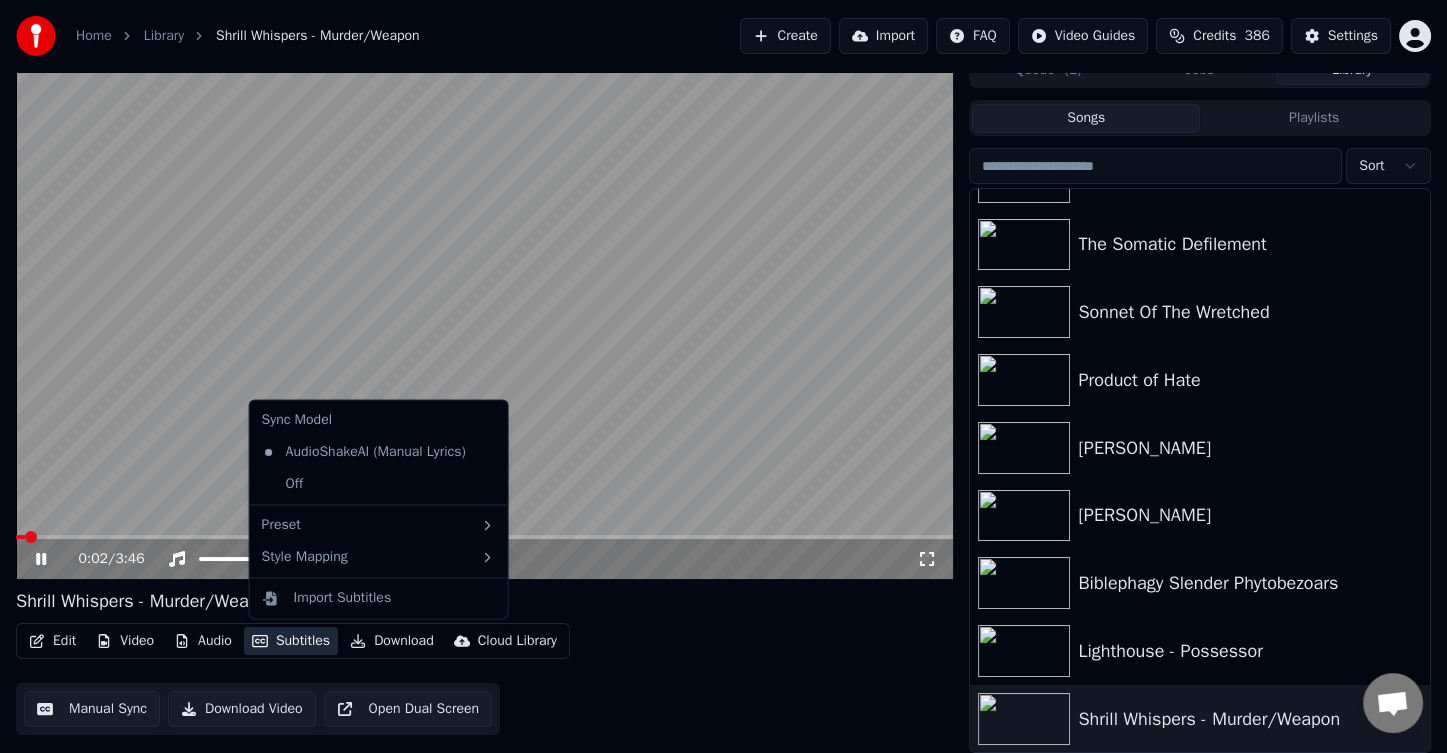 click on "Subtitles" at bounding box center [291, 641] 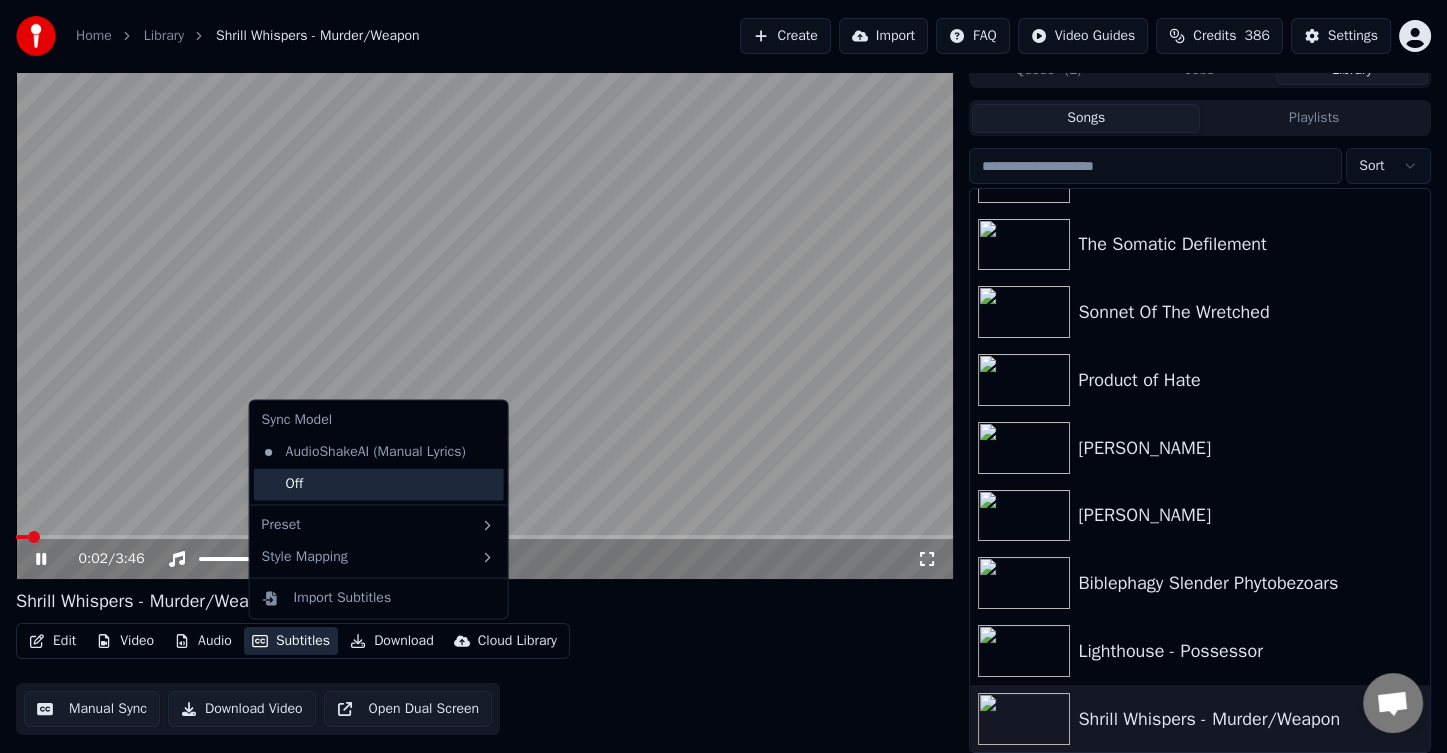 click on "Off" at bounding box center (379, 484) 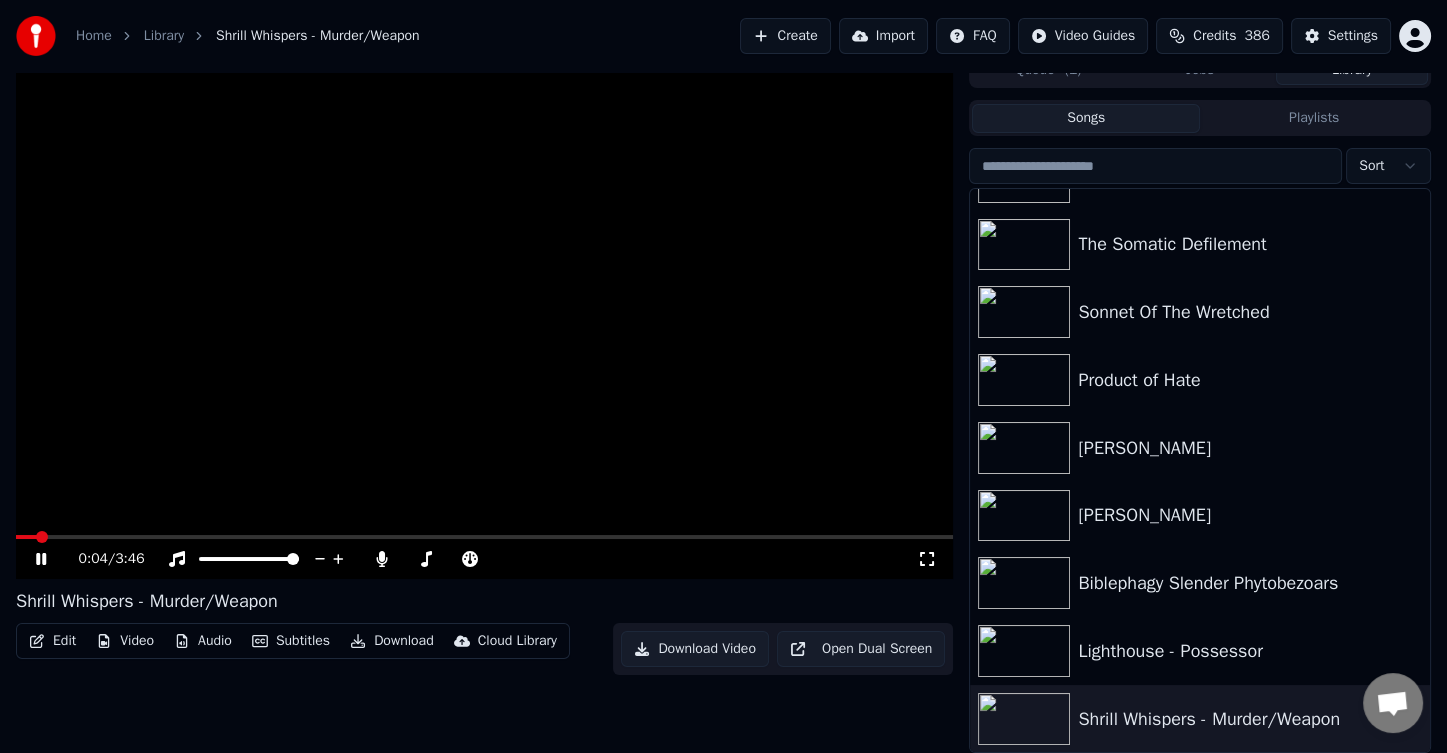 click at bounding box center (484, 315) 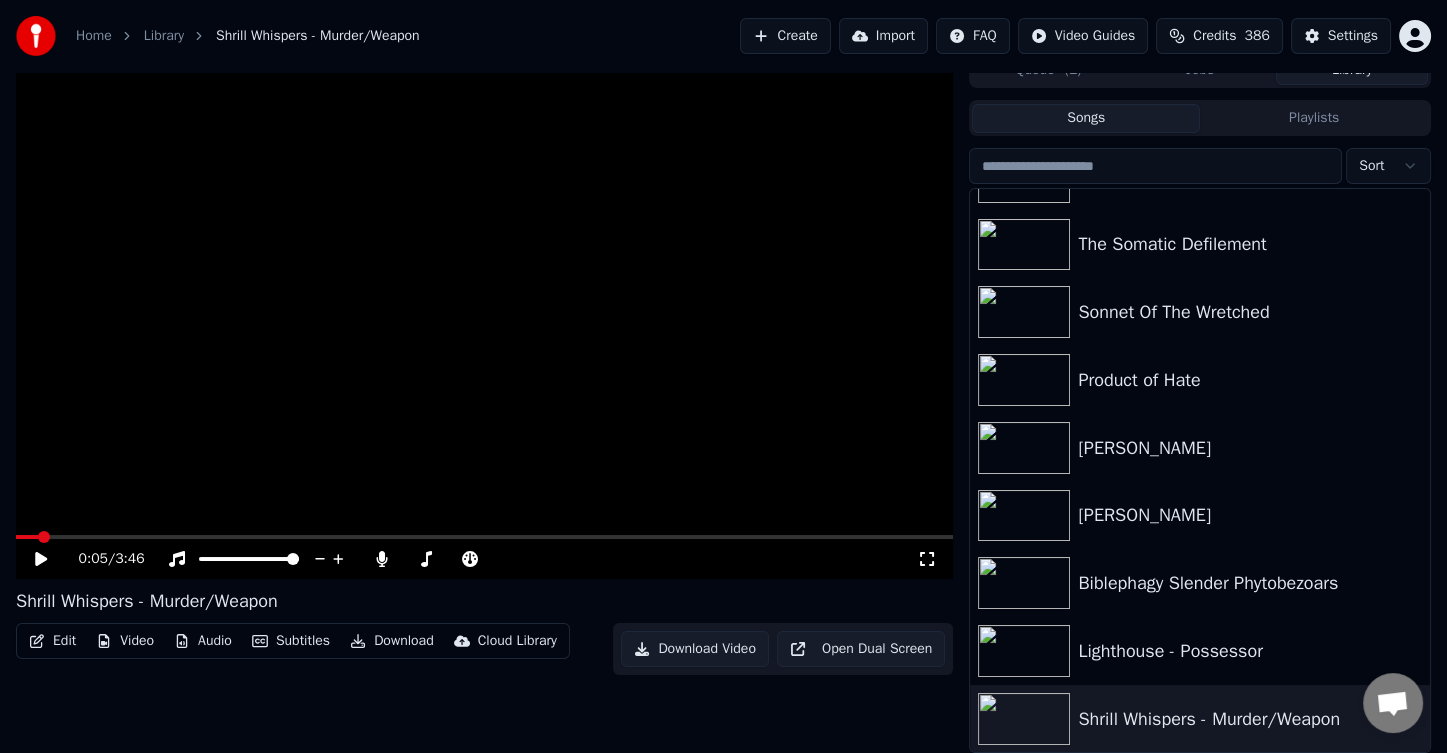 click at bounding box center [484, 537] 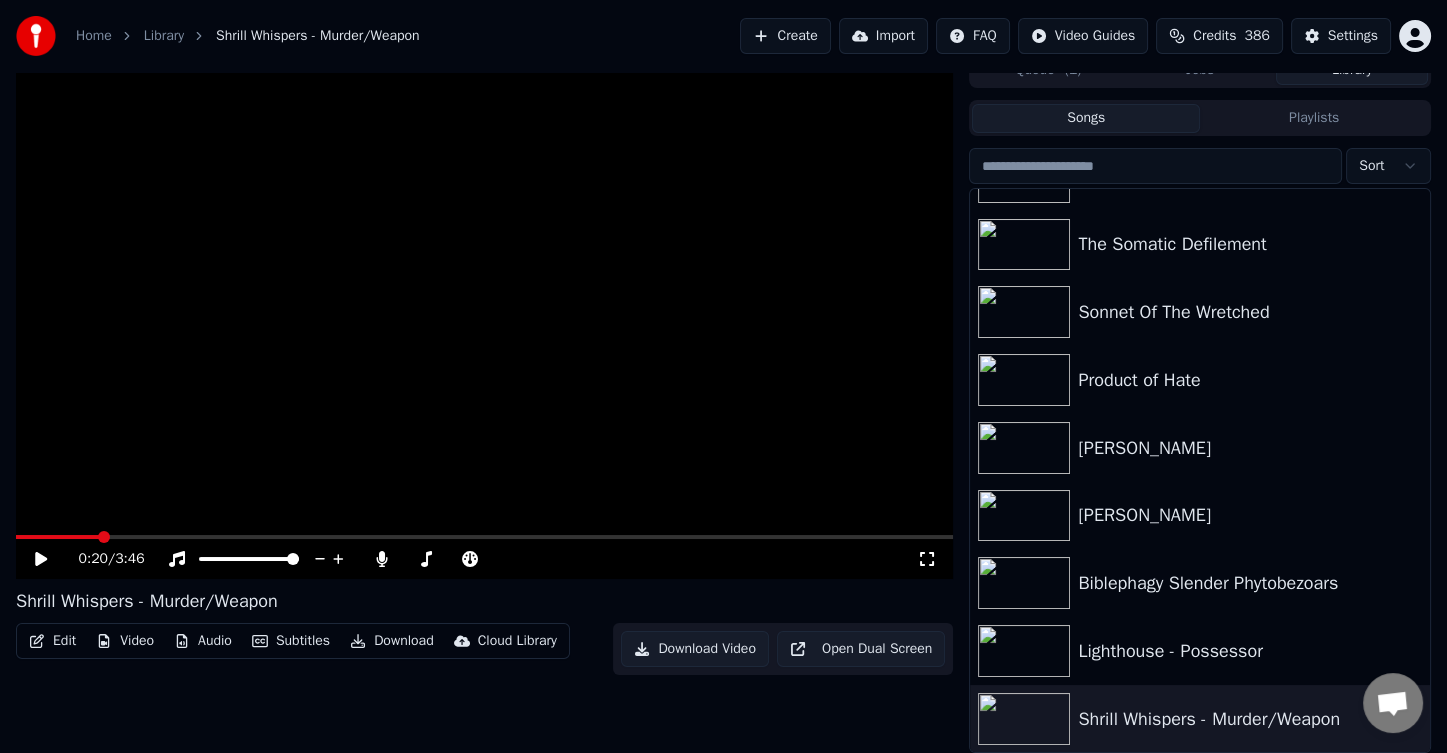 click at bounding box center (484, 315) 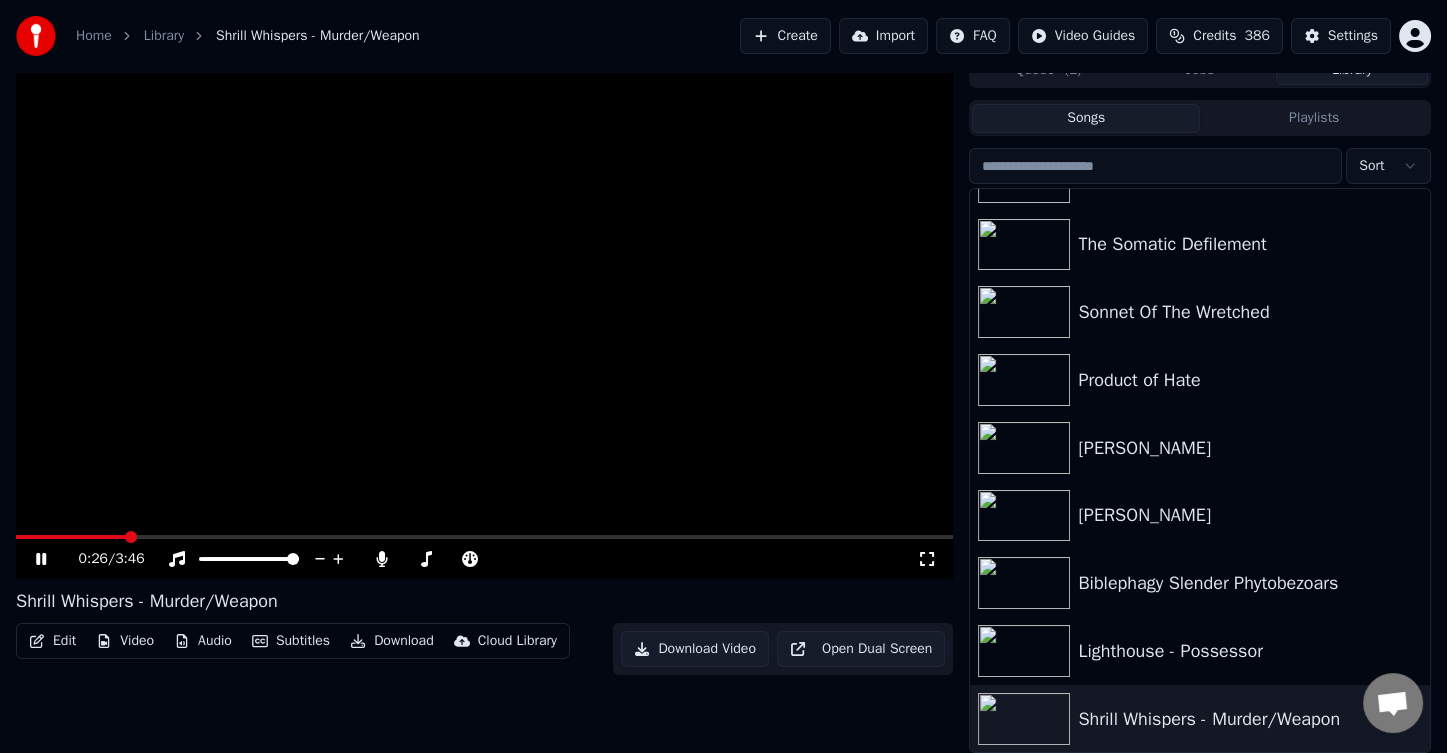 click on "Edit Video Audio Subtitles Download Cloud Library Download Video Open Dual Screen" at bounding box center (484, 649) 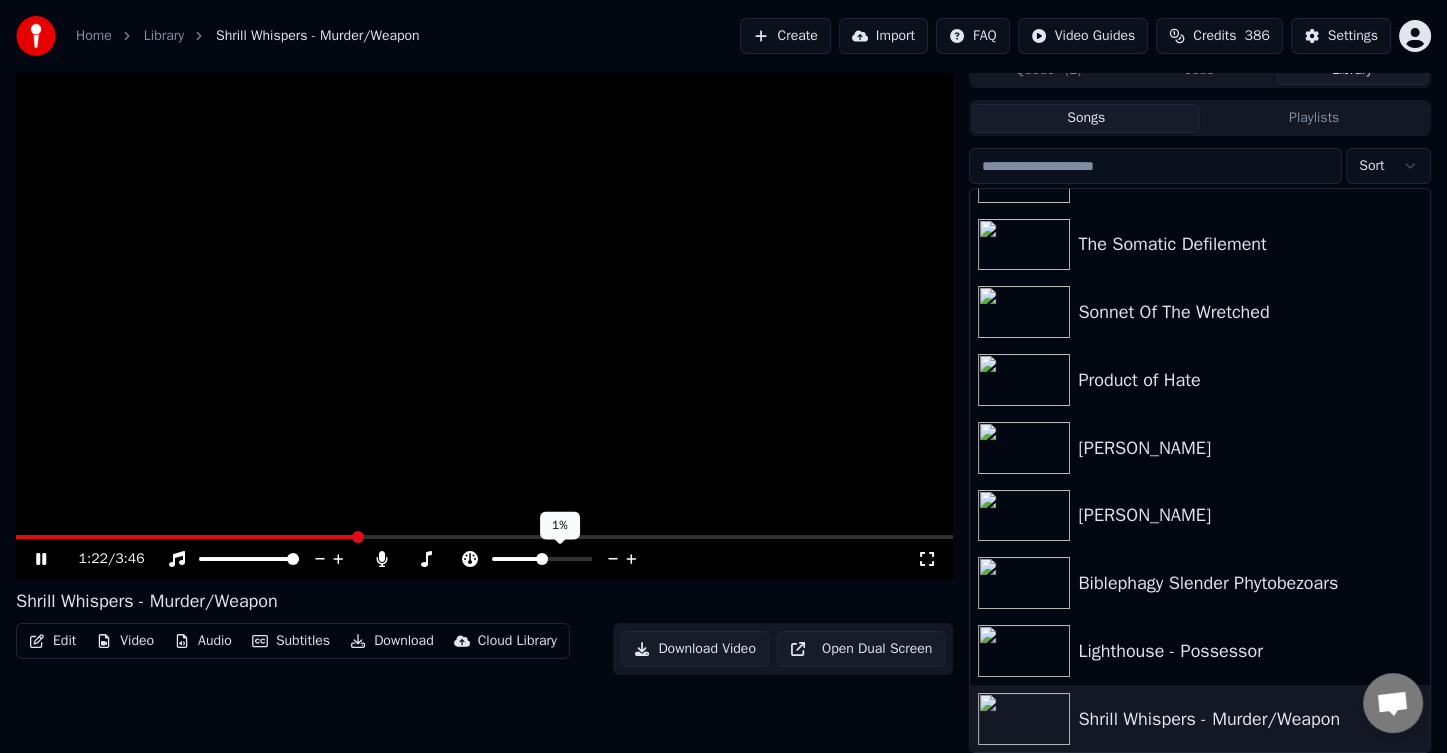 click 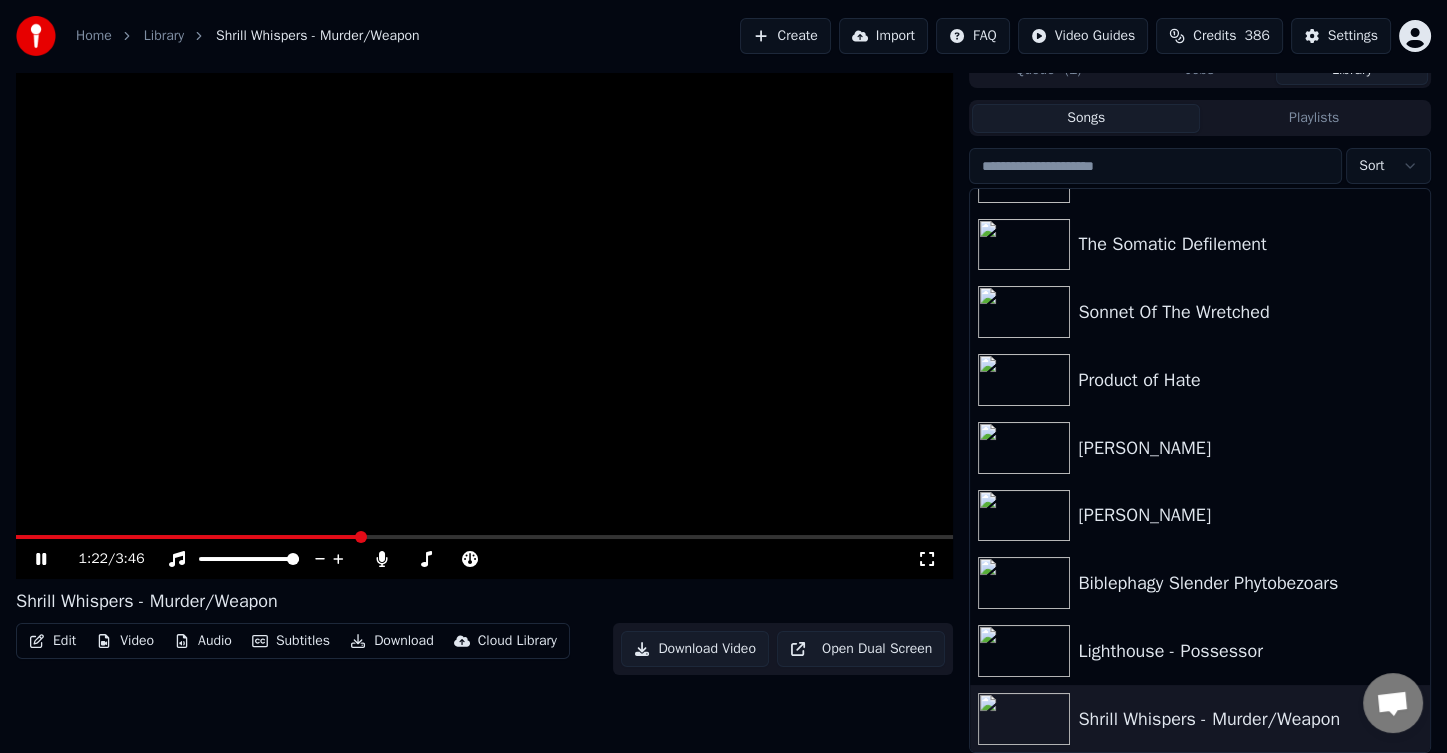 click on "Edit Video Audio Subtitles Download Cloud Library Download Video Open Dual Screen" at bounding box center (484, 649) 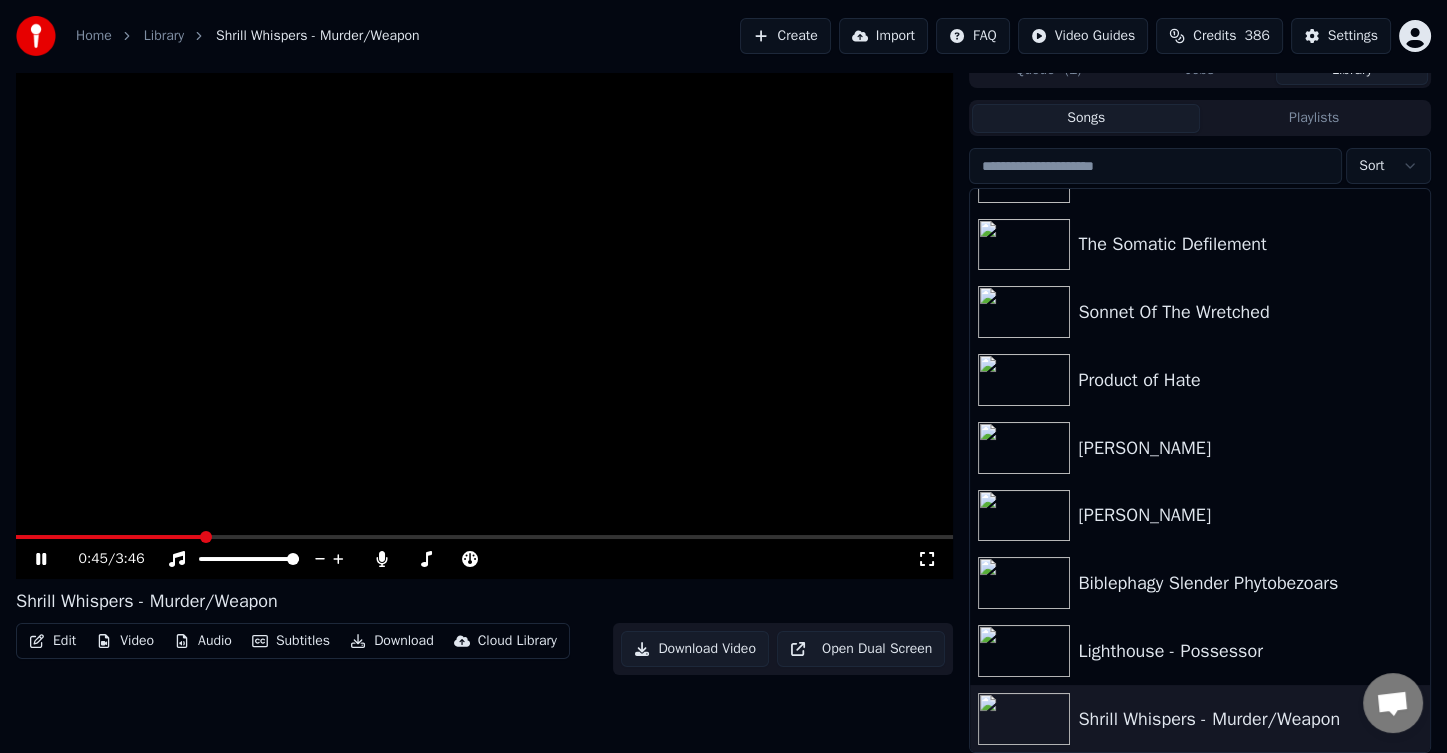click at bounding box center [109, 537] 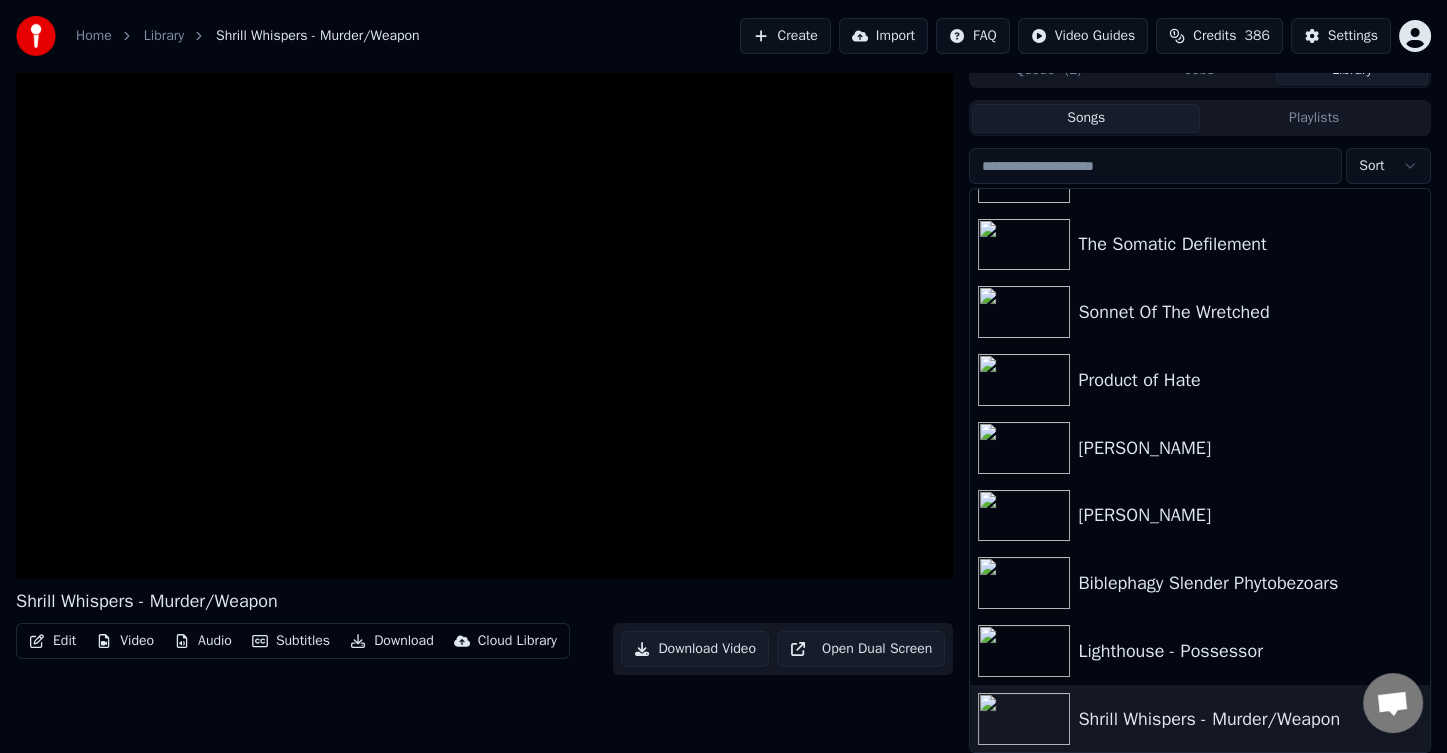 click on "Shrill Whispers - Murder/Weapon Edit Video Audio Subtitles Download Cloud Library Download Video Open Dual Screen Queue ( 1 ) Jobs Library Songs Playlists Sort God of War 2 soundtrack - Battle of the Titan Arena of the Fates - God of War 2 Soundtrack The Somatic Defilement Sonnet Of The Wretched Product of Hate [PERSON_NAME] [PERSON_NAME] Biblephagy Slender Phytobezoars Lighthouse - Possessor Shrill Whispers - Murder/Weapon" at bounding box center [723, 402] 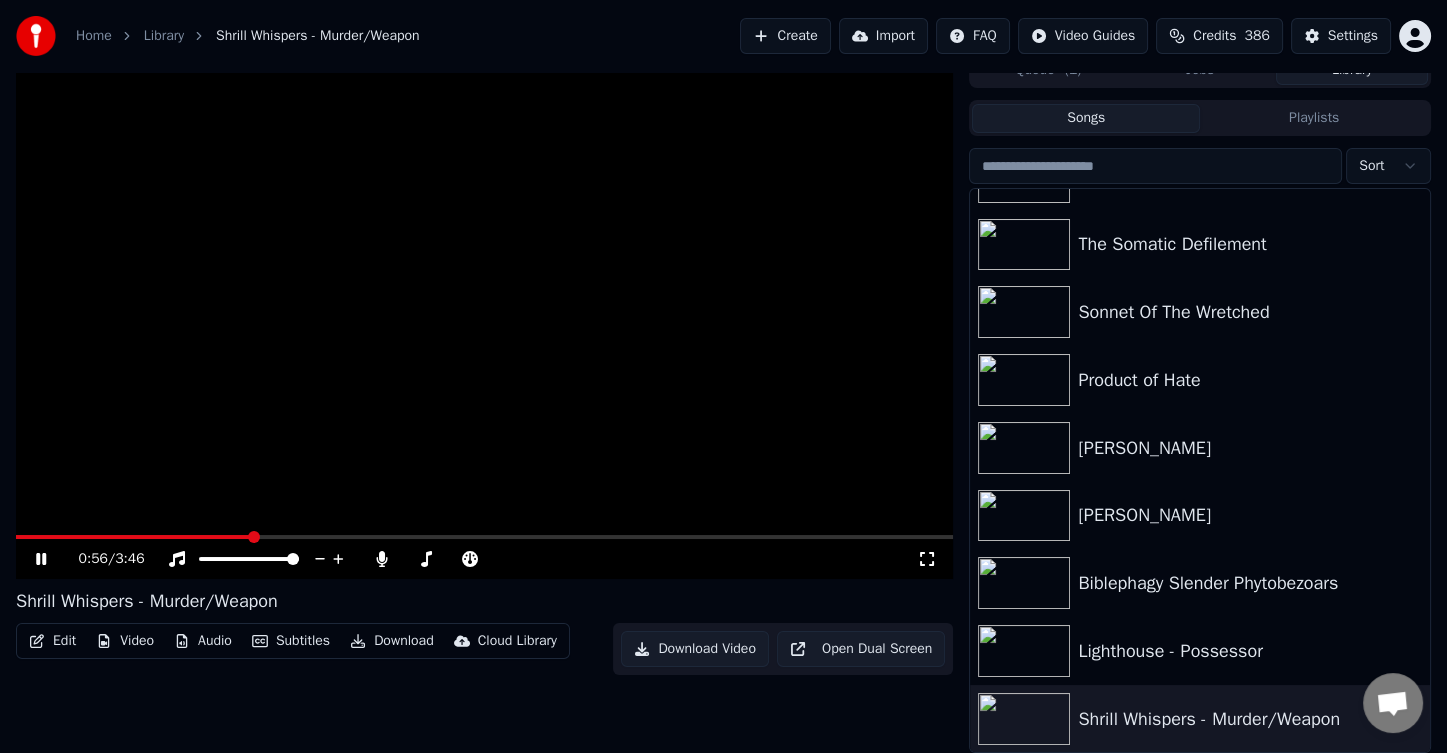 click on "0:56  /  3:46 Shrill Whispers - Murder/Weapon Edit Video Audio Subtitles Download Cloud Library Download Video Open Dual Screen Queue ( 1 ) Jobs Library Songs Playlists Sort God of War 2 soundtrack - Battle of the Titan Arena of the Fates - God of War 2 Soundtrack The Somatic Defilement Sonnet Of The Wretched Product of Hate [PERSON_NAME] [PERSON_NAME] Biblephagy Slender Phytobezoars Lighthouse - Possessor Shrill Whispers - Murder/Weapon" at bounding box center (723, 402) 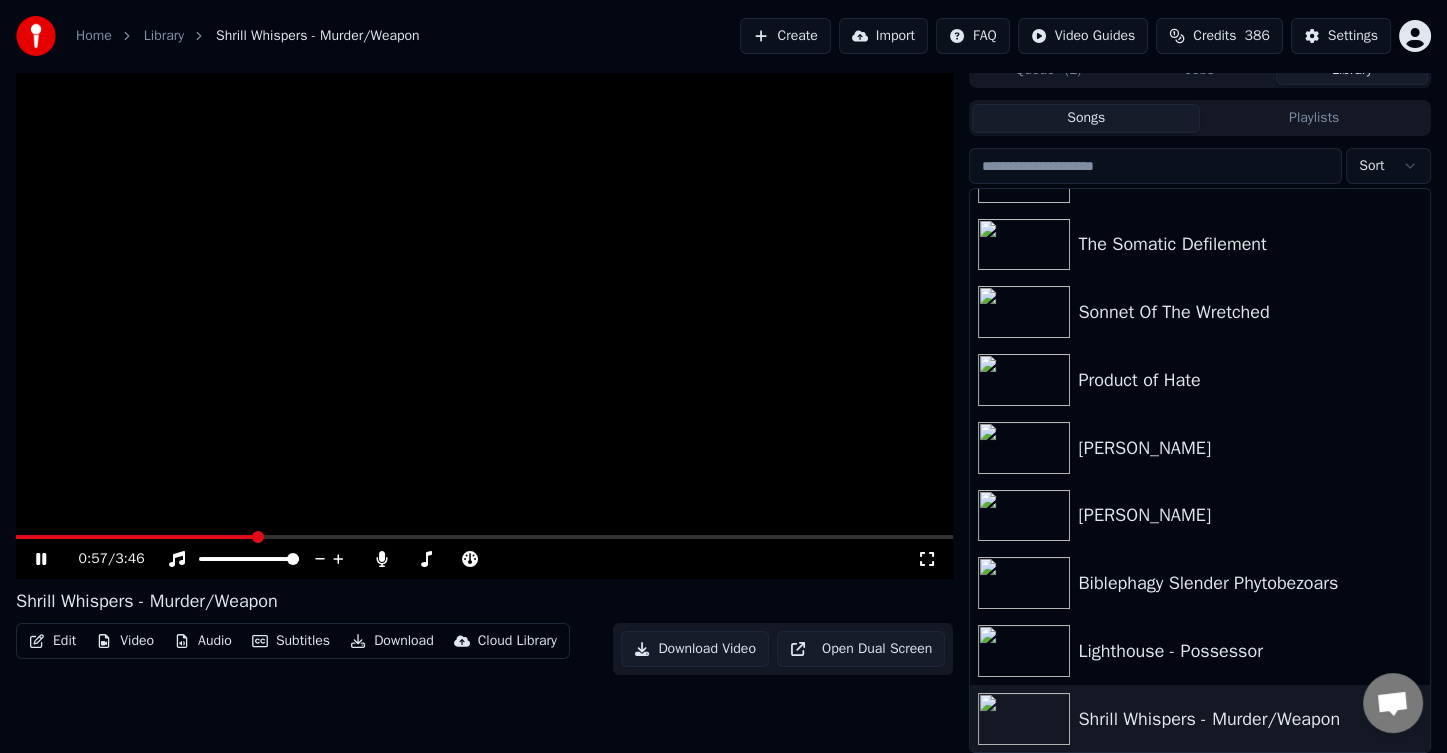 click on "0:57  /  3:46 Shrill Whispers - Murder/Weapon Edit Video Audio Subtitles Download Cloud Library Download Video Open Dual Screen Queue ( 1 ) Jobs Library Songs Playlists Sort God of War 2 soundtrack - Battle of the Titan Arena of the Fates - God of War 2 Soundtrack The Somatic Defilement Sonnet Of The Wretched Product of Hate [PERSON_NAME] [PERSON_NAME] Biblephagy Slender Phytobezoars Lighthouse - Possessor Shrill Whispers - Murder/Weapon" at bounding box center [723, 402] 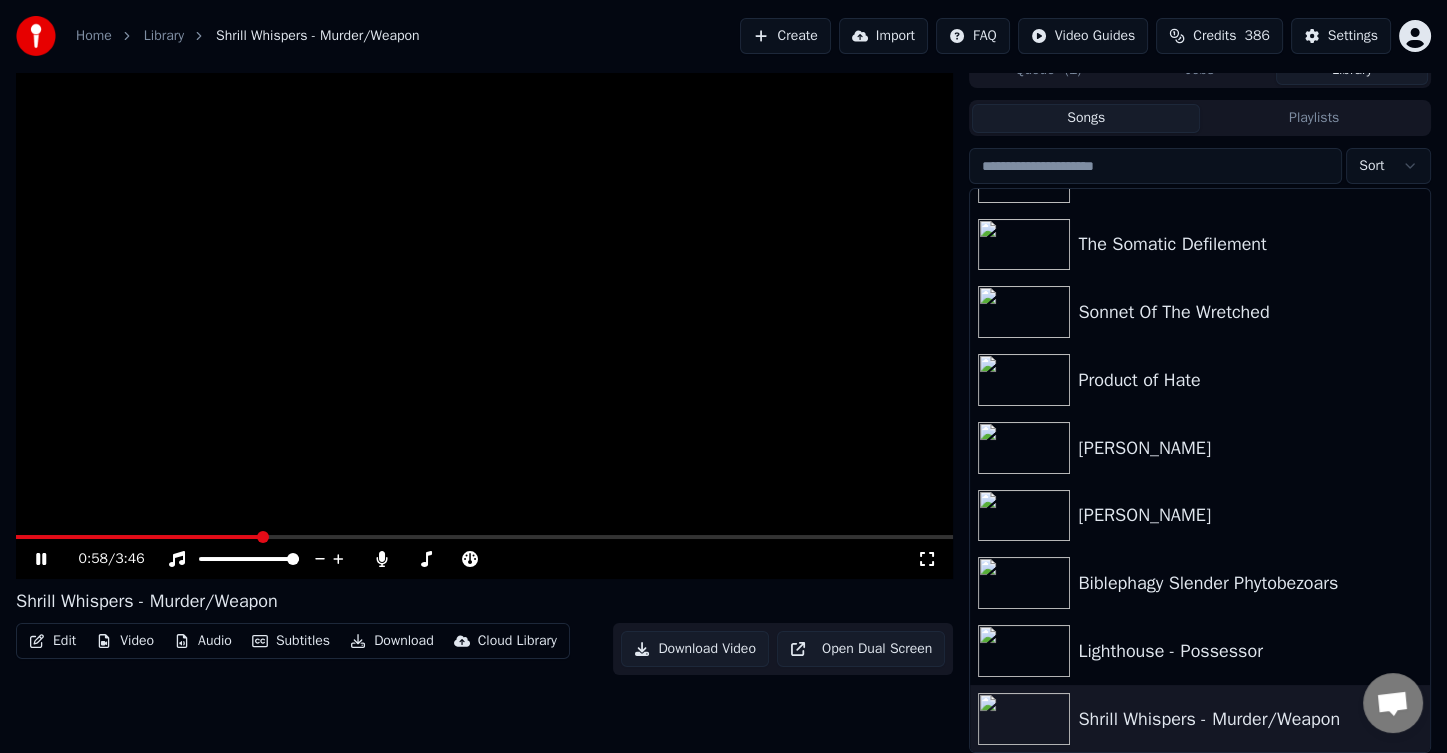 click on "0:58  /  3:46 Shrill Whispers - Murder/Weapon Edit Video Audio Subtitles Download Cloud Library Download Video Open Dual Screen Queue ( 1 ) Jobs Library Songs Playlists Sort God of War 2 soundtrack - Battle of the Titan Arena of the Fates - God of War 2 Soundtrack The Somatic Defilement Sonnet Of The Wretched Product of Hate [PERSON_NAME] [PERSON_NAME] Biblephagy Slender Phytobezoars Lighthouse - Possessor Shrill Whispers - Murder/Weapon" at bounding box center [723, 402] 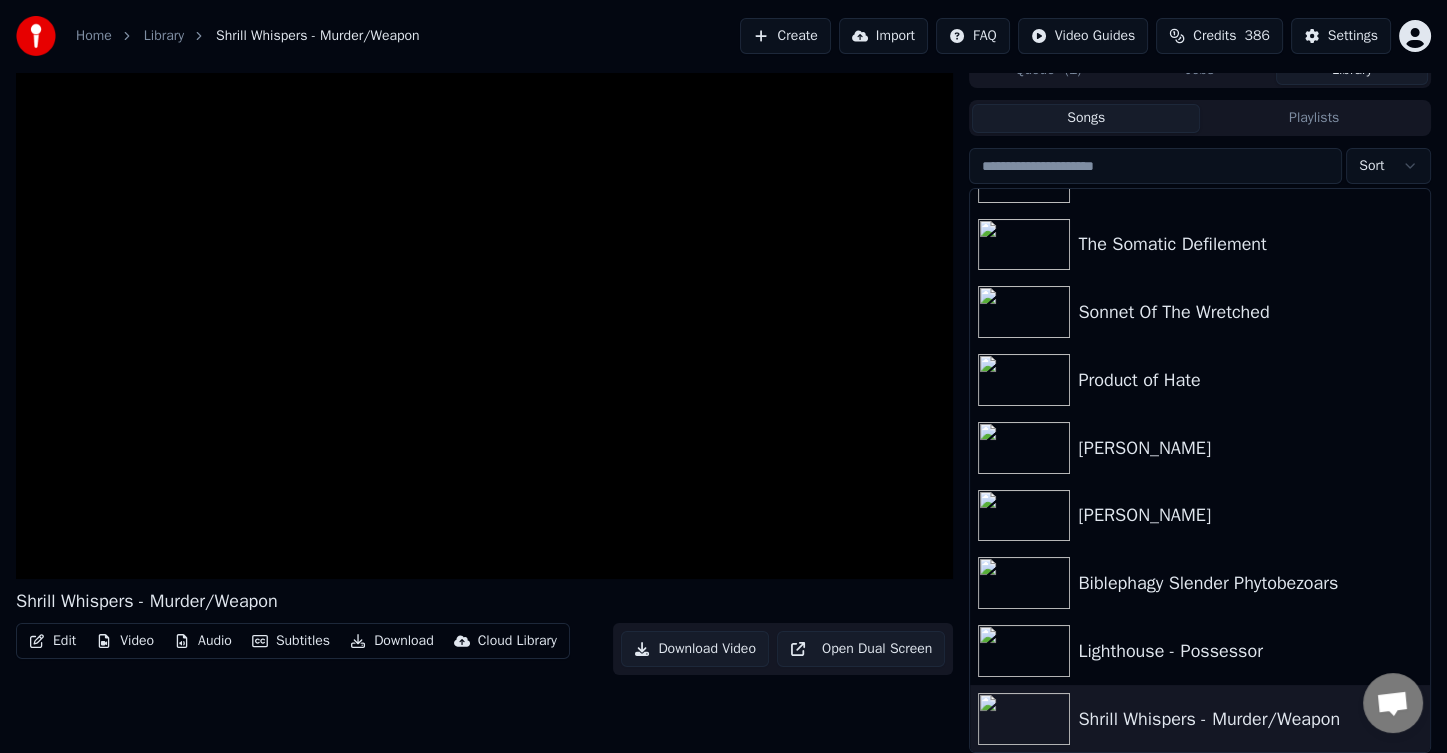 click on "Shrill Whispers - Murder/Weapon Edit Video Audio Subtitles Download Cloud Library Download Video Open Dual Screen Queue ( 1 ) Jobs Library Songs Playlists Sort God of War 2 soundtrack - Battle of the Titan Arena of the Fates - God of War 2 Soundtrack The Somatic Defilement Sonnet Of The Wretched Product of Hate [PERSON_NAME] [PERSON_NAME] Biblephagy Slender Phytobezoars Lighthouse - Possessor Shrill Whispers - Murder/Weapon" at bounding box center [723, 402] 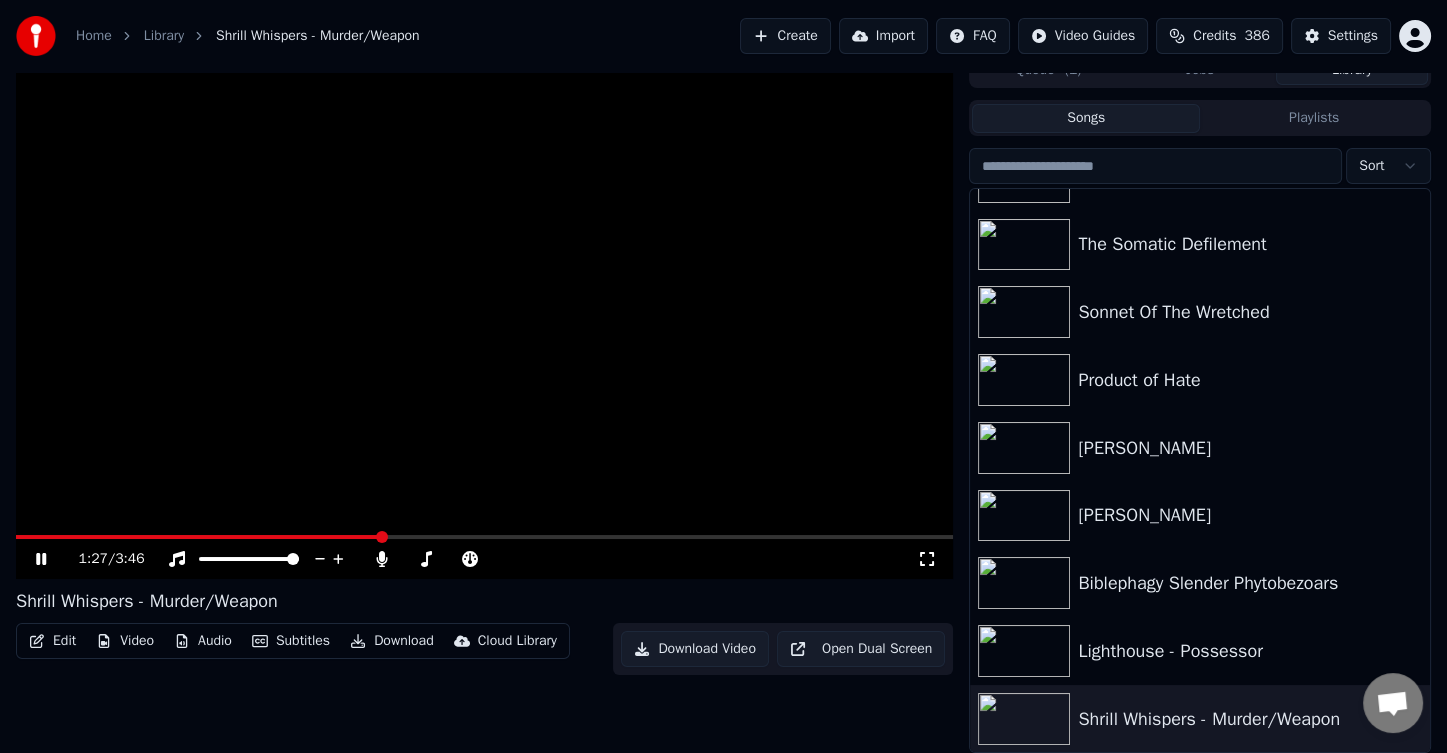 click 